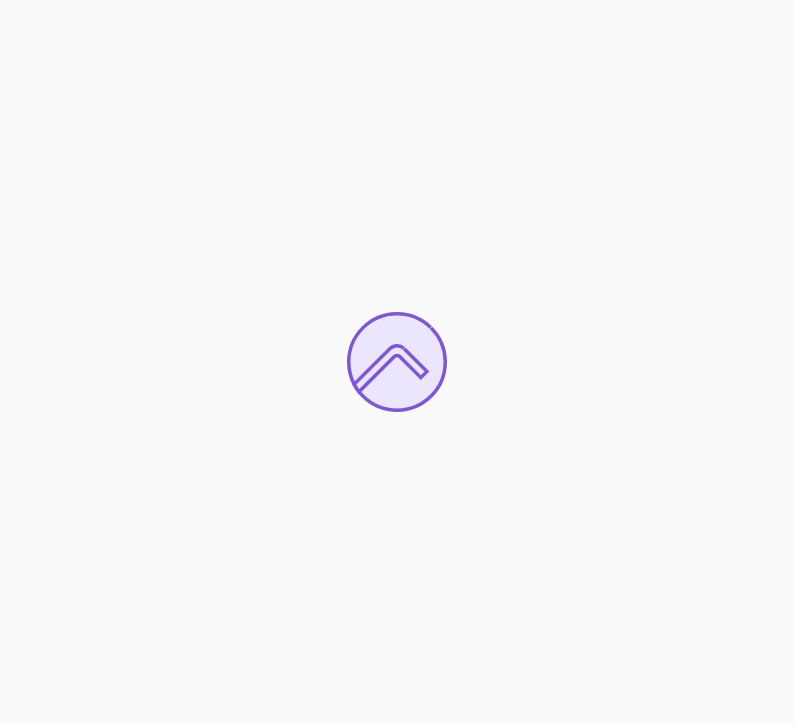 scroll, scrollTop: 0, scrollLeft: 0, axis: both 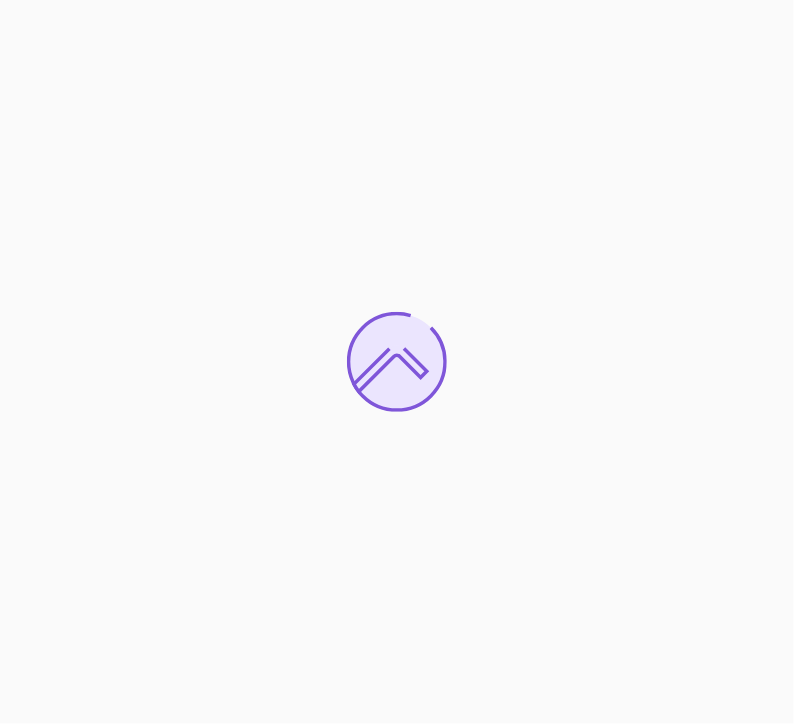 click at bounding box center [397, 362] 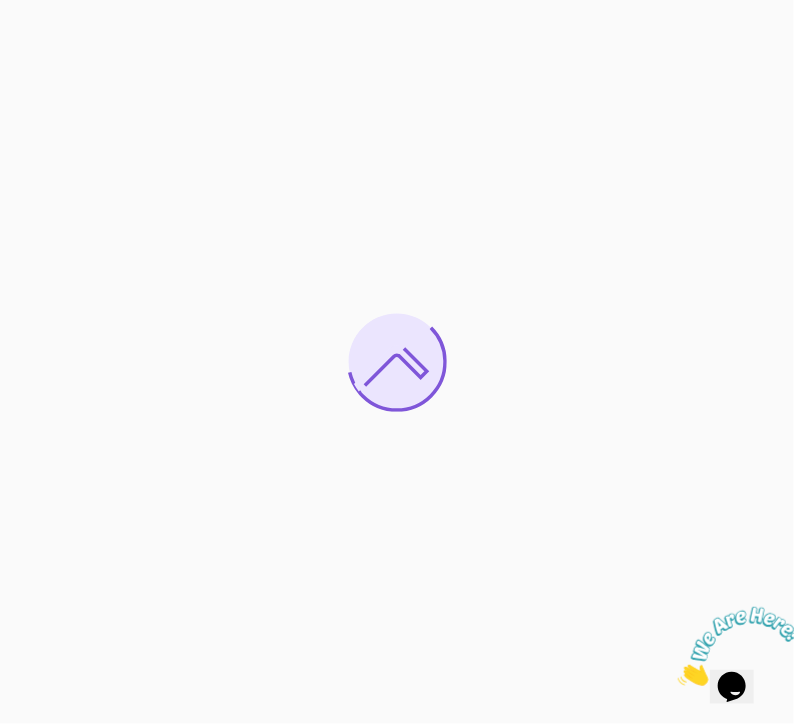 scroll, scrollTop: 0, scrollLeft: 0, axis: both 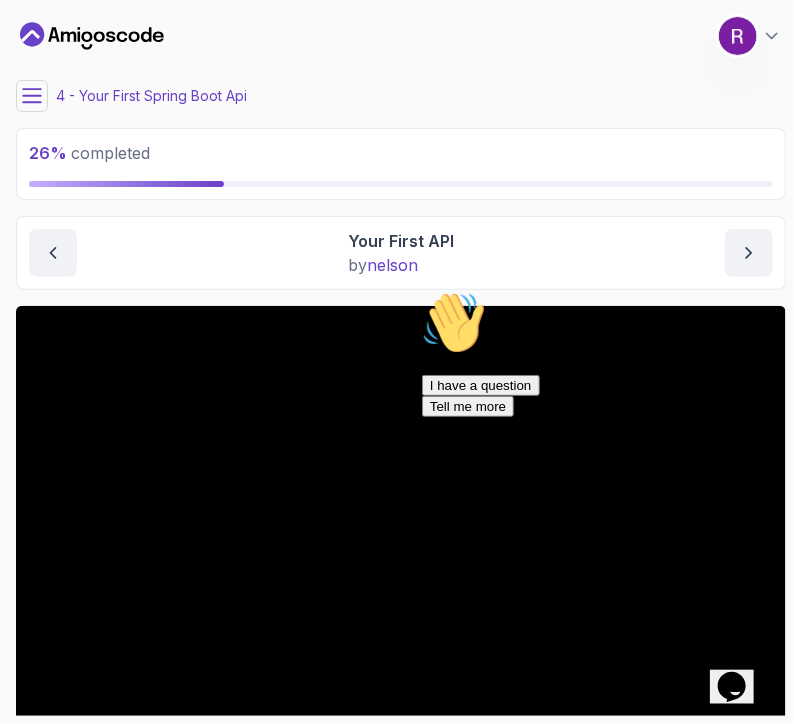 click 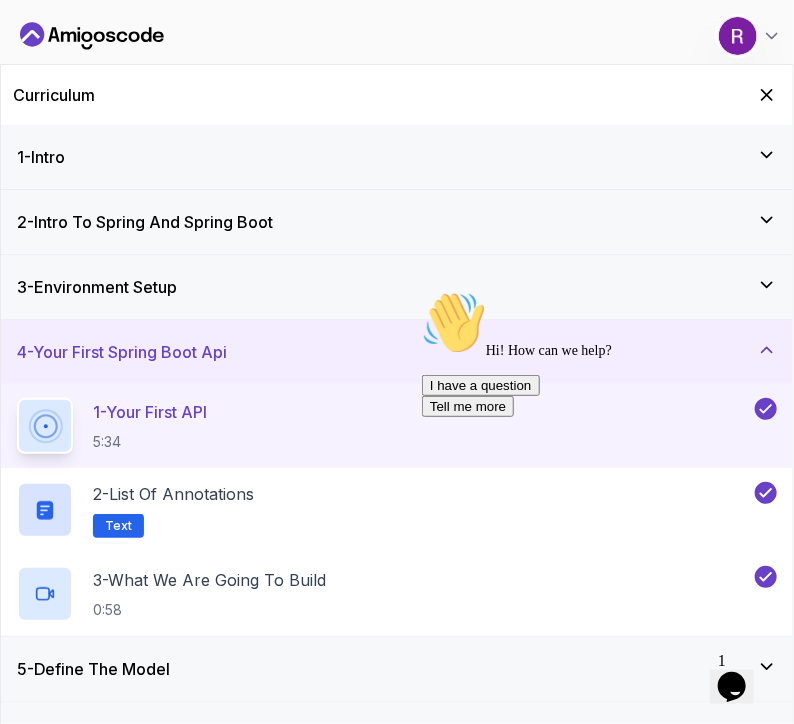 click on "4  -  Your First Spring Boot Api" at bounding box center [122, 352] 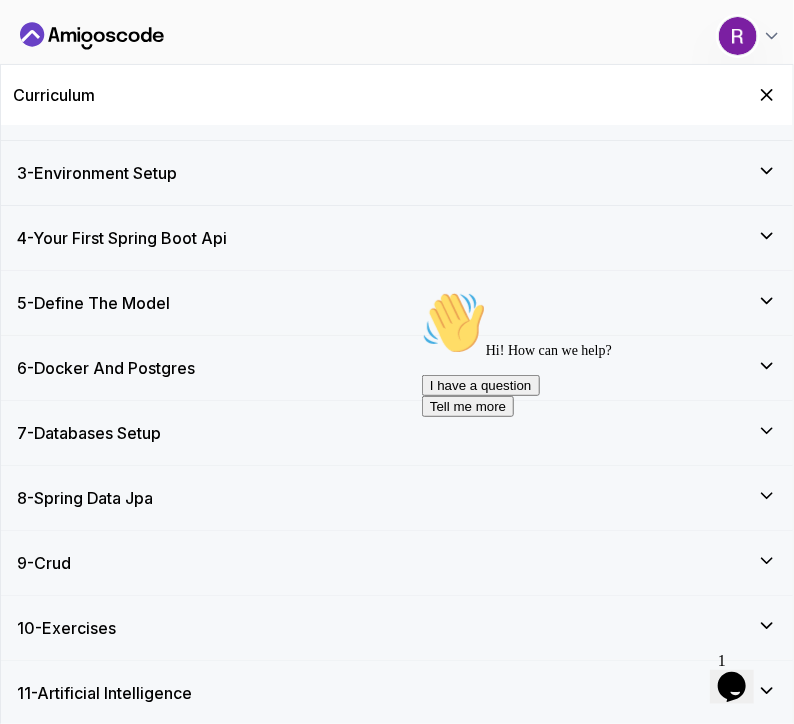 scroll, scrollTop: 111, scrollLeft: 0, axis: vertical 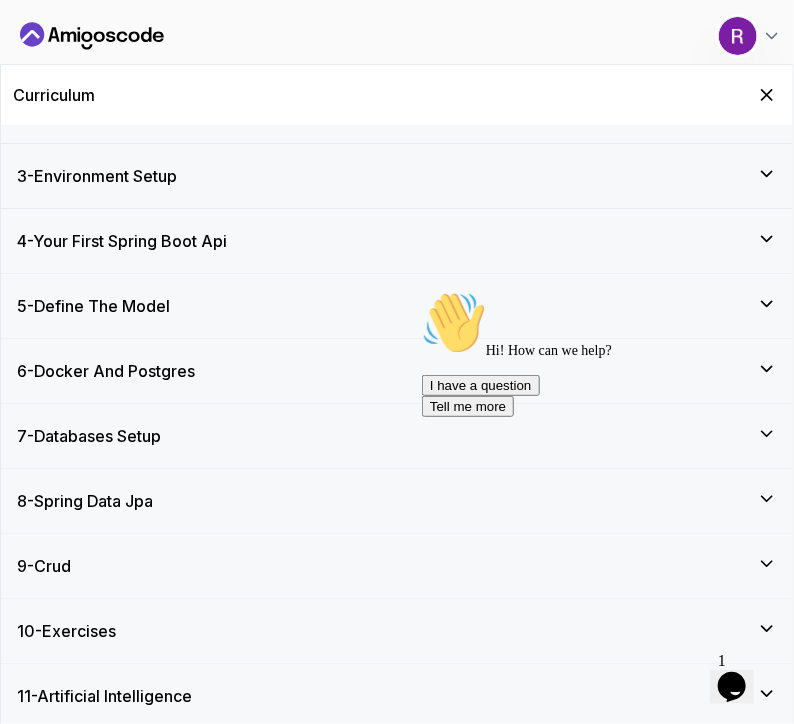 click on "Hi! How can we help? I have a question Tell me more" at bounding box center (601, 353) 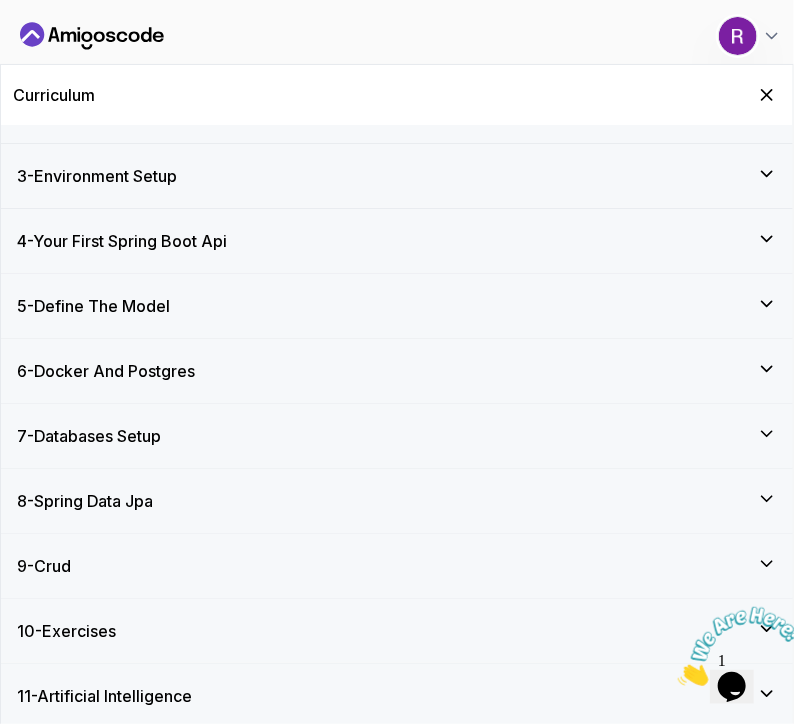 click 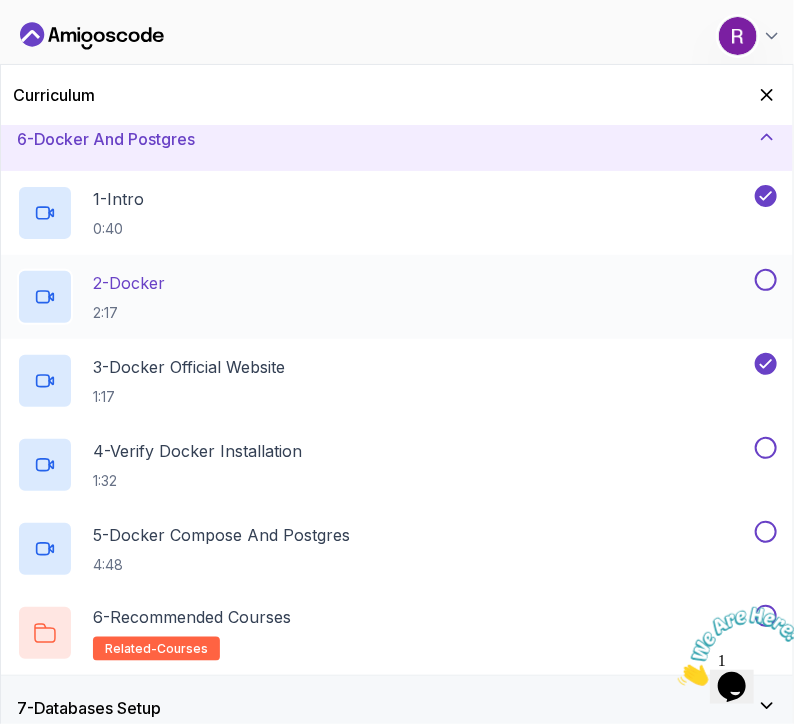 scroll, scrollTop: 364, scrollLeft: 0, axis: vertical 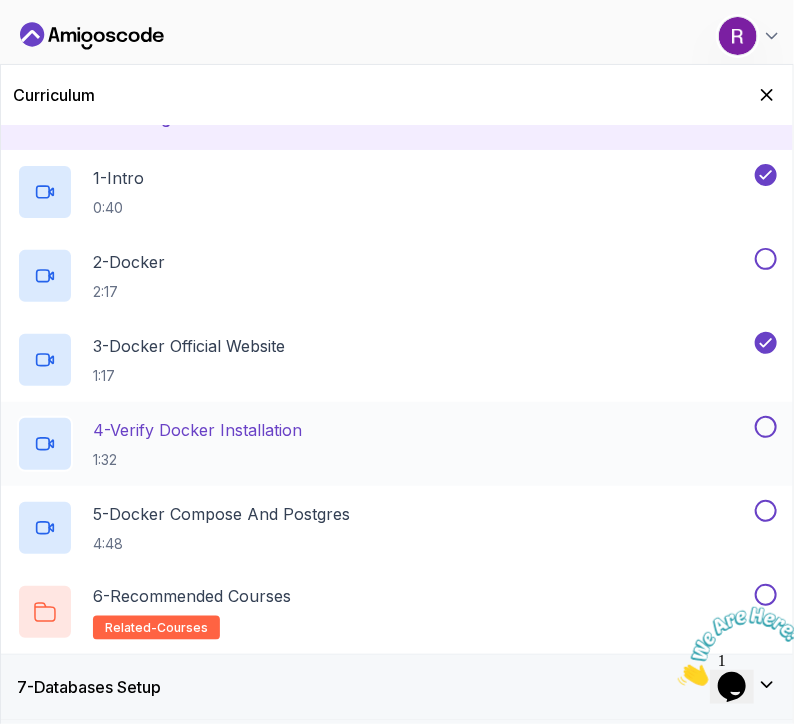 click on "4  -  Verify Docker Installation" at bounding box center [197, 430] 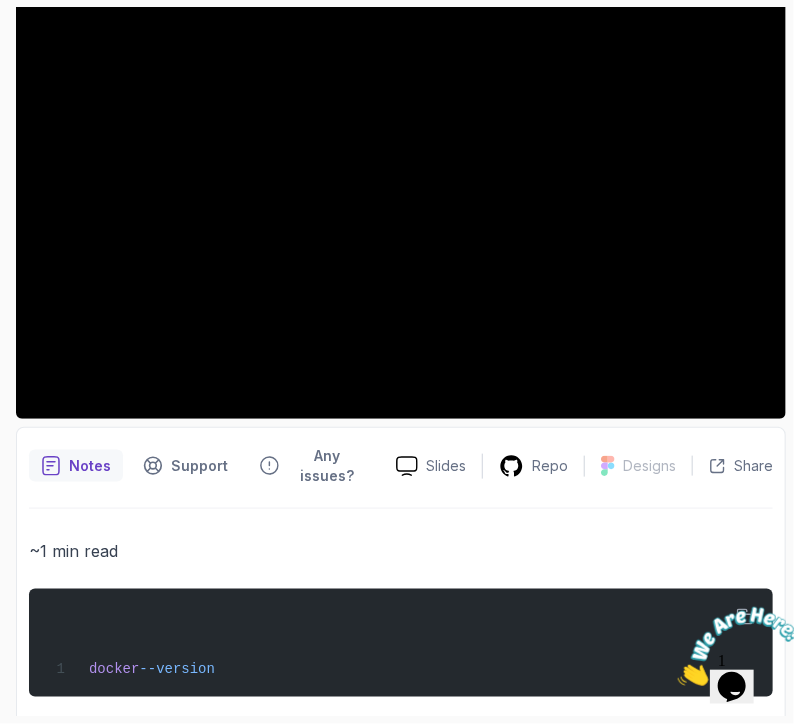 scroll, scrollTop: 319, scrollLeft: 0, axis: vertical 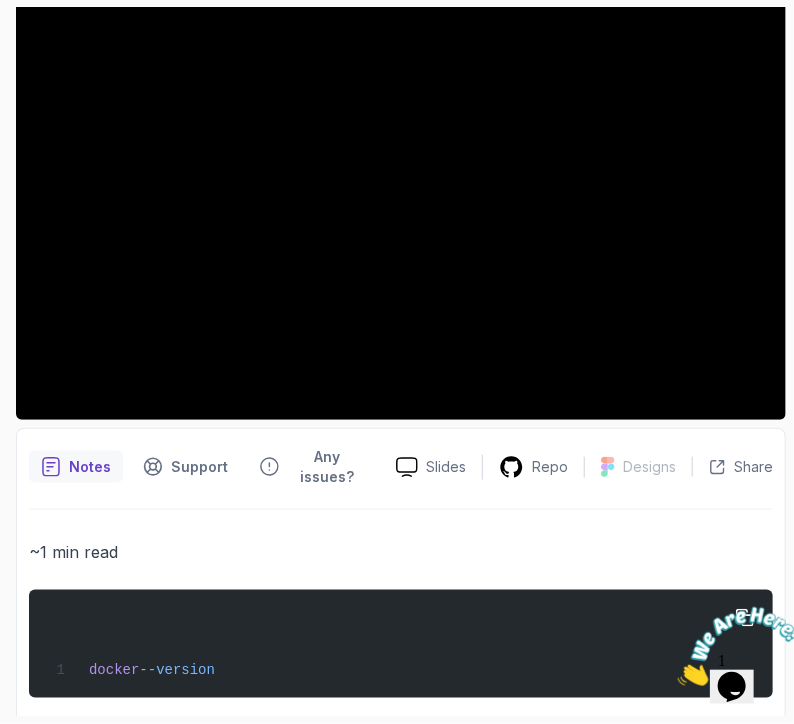 drag, startPoint x: 194, startPoint y: 646, endPoint x: 36, endPoint y: 642, distance: 158.05063 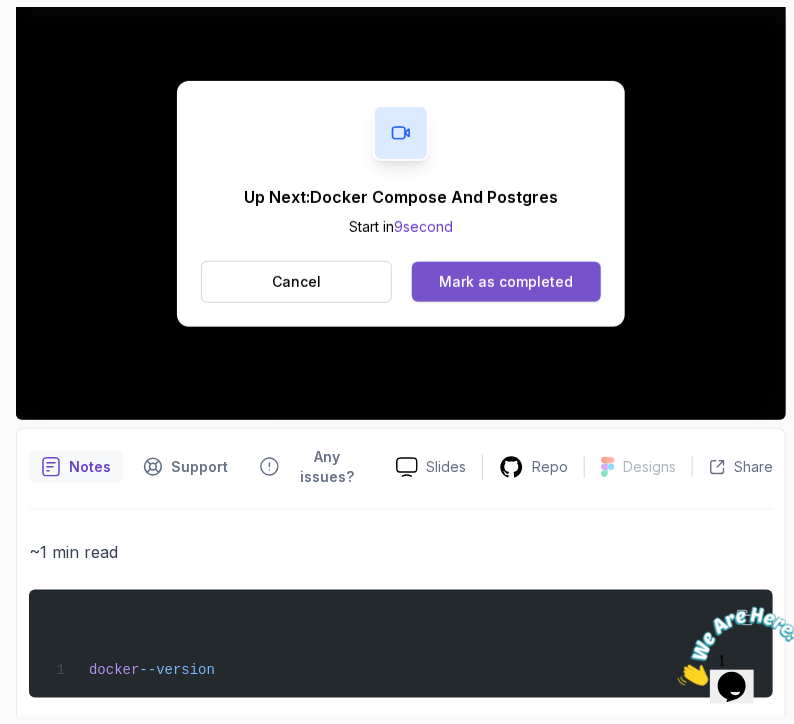 click on "Mark as completed" at bounding box center (506, 282) 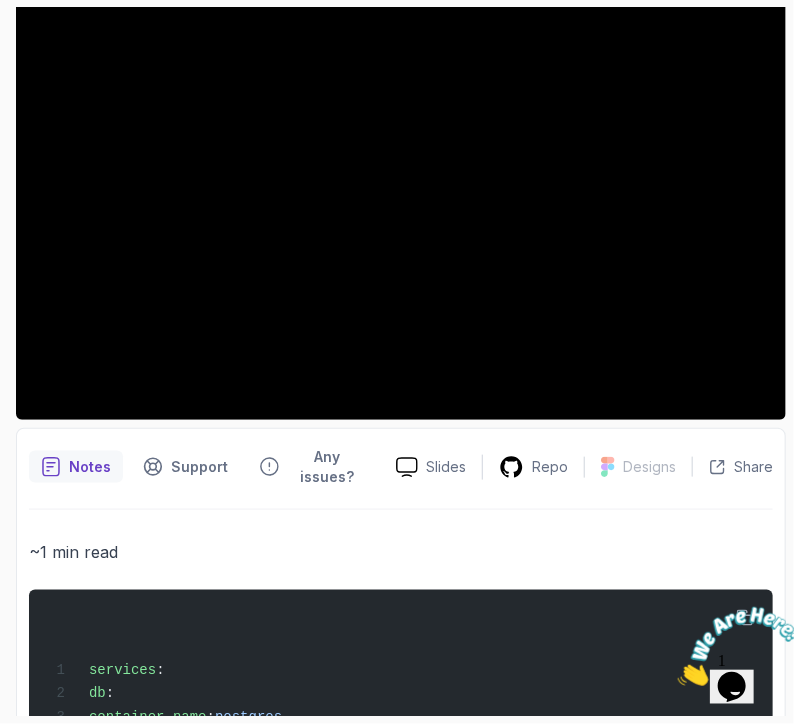scroll, scrollTop: 0, scrollLeft: 0, axis: both 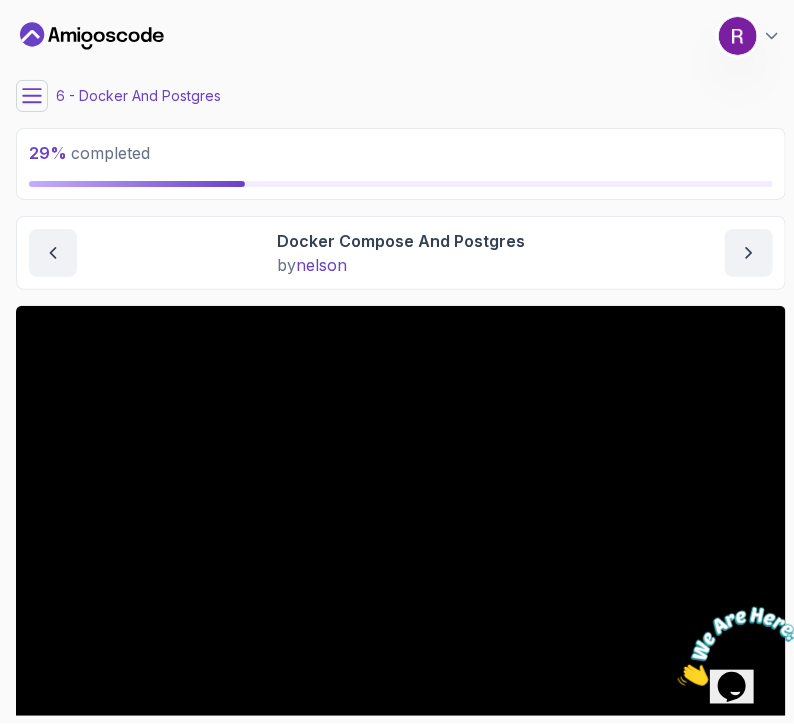 click on "6 - Docker And Postgres" at bounding box center (138, 96) 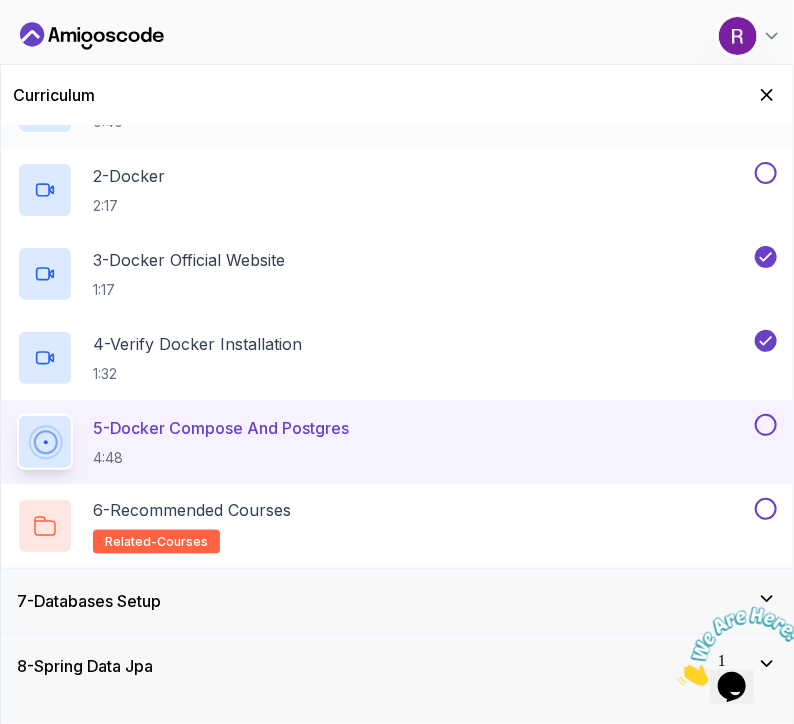 scroll, scrollTop: 447, scrollLeft: 0, axis: vertical 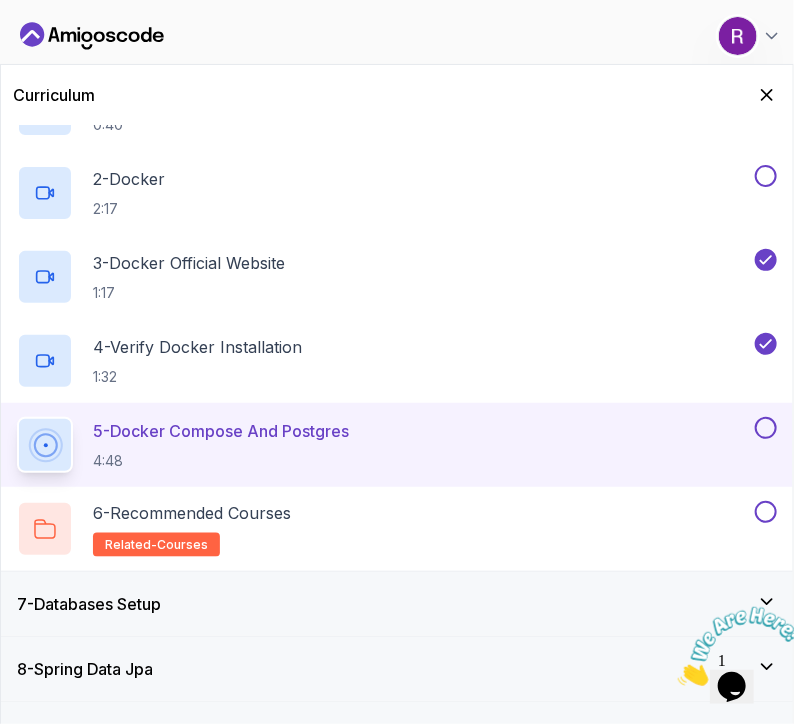 click on "4:48" at bounding box center [221, 461] 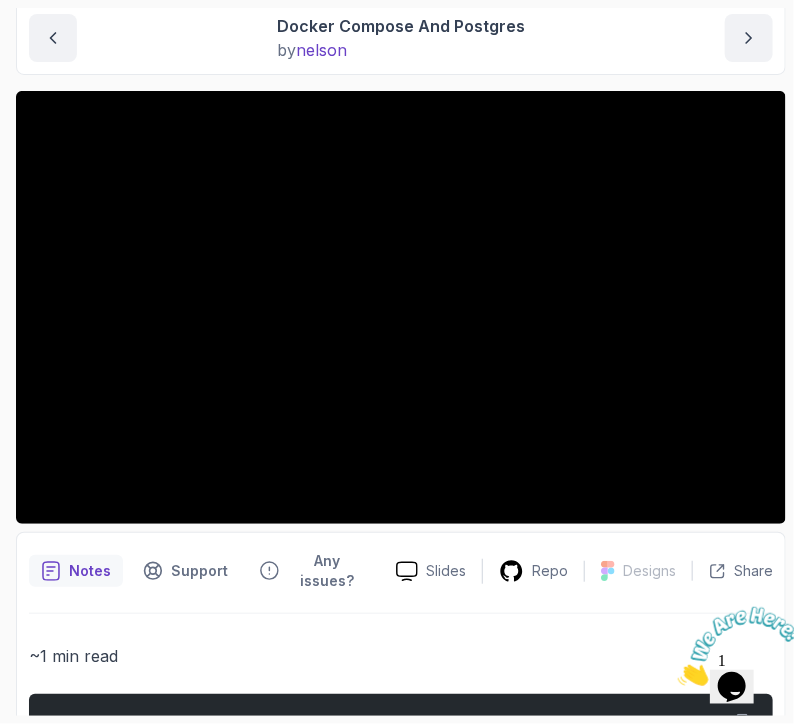scroll, scrollTop: 0, scrollLeft: 0, axis: both 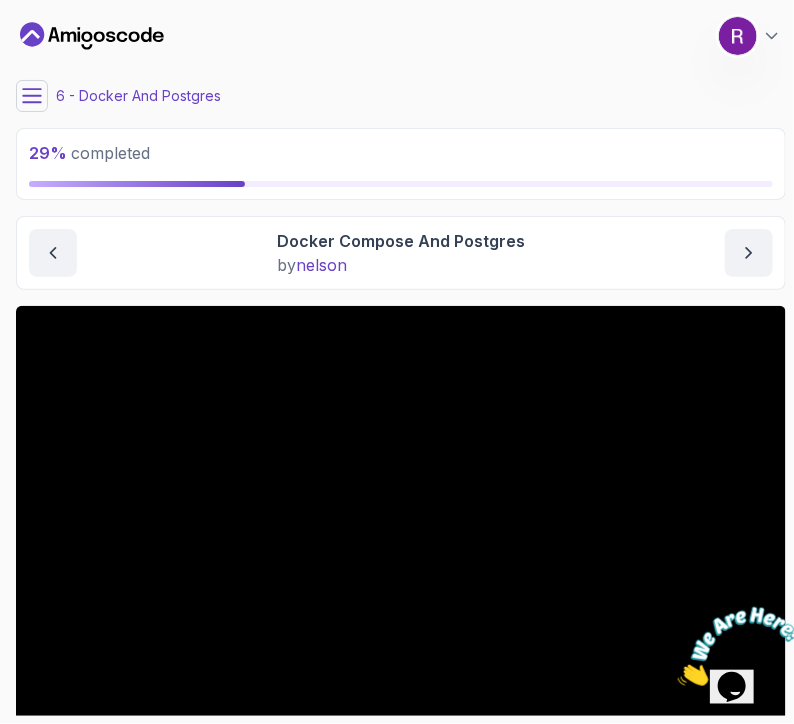 click on "My Courses Spring Boot for Beginners 7 Points 1 Raneem AlHajjHassan Student 6 - Docker And Postgres 29 % completed Docker And Postgres Docker Compose And Postgres Docker Compose And Postgres by nelson Slides Repo Designs Design not available Share Notes Support Any issues? Slides Repo Designs Design not available Share ~1 min read services :
db :
container_name : postgres
image : postgres:latest
environment :
POSTGRES_USER : amigoscode
POSTGRES_PASSWORD : password
PGDATA : /data/postgres
volumes : - db:/data/postgres
ports : - "5332:5432"
networks : - db
restart : unless-stopped
networks :
db :
driver : bridge
volumes :
db :" at bounding box center (401, 362) 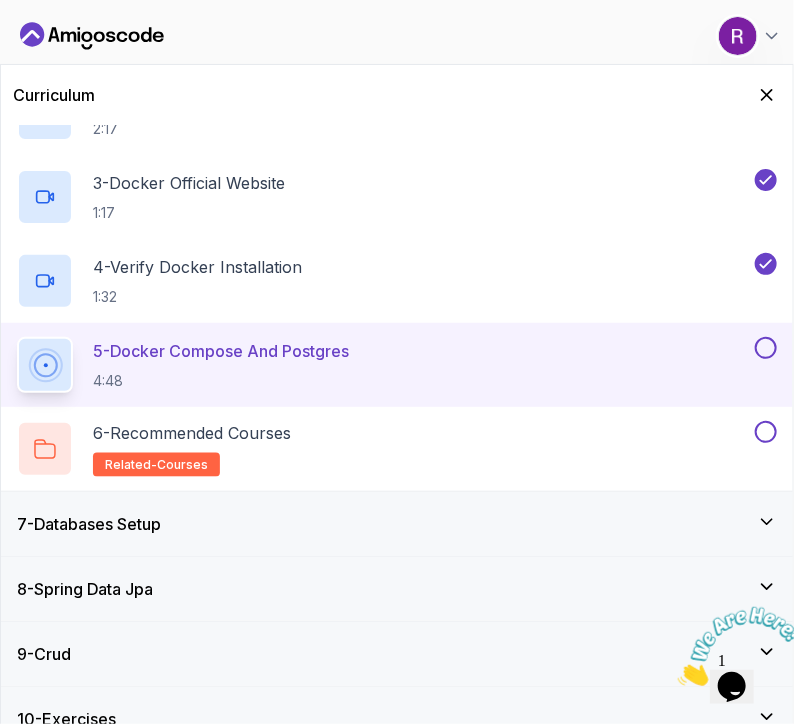 scroll, scrollTop: 618, scrollLeft: 0, axis: vertical 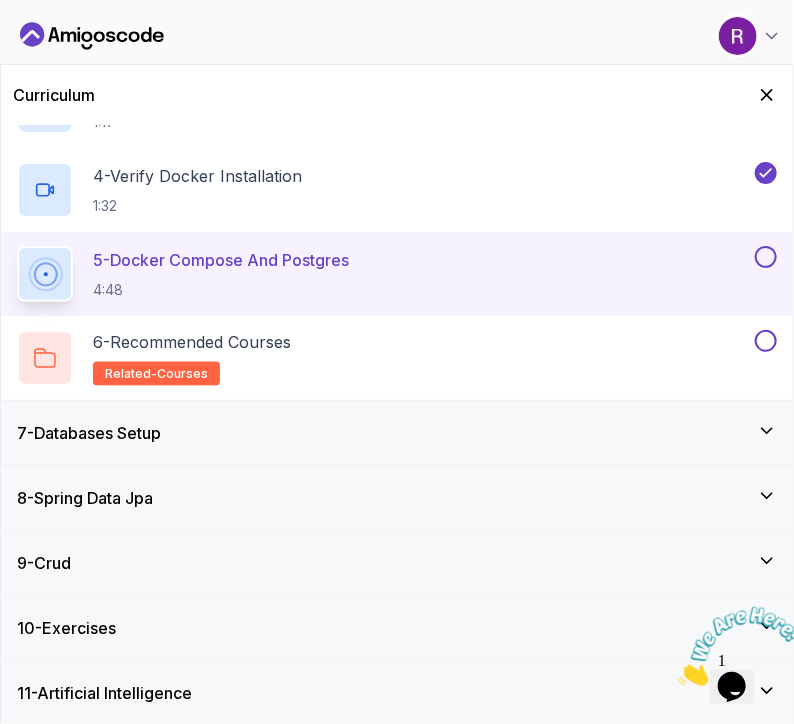click 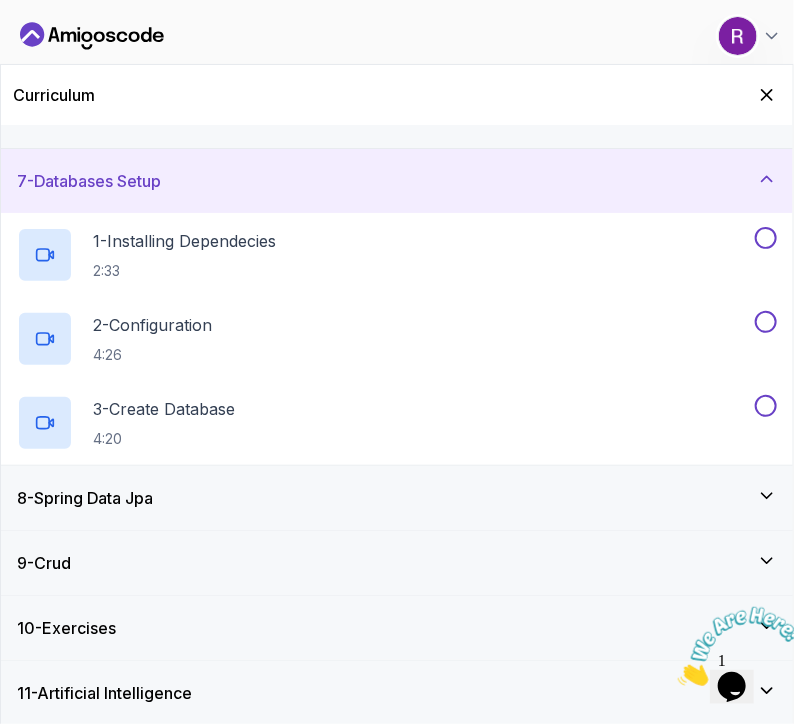 scroll, scrollTop: 365, scrollLeft: 0, axis: vertical 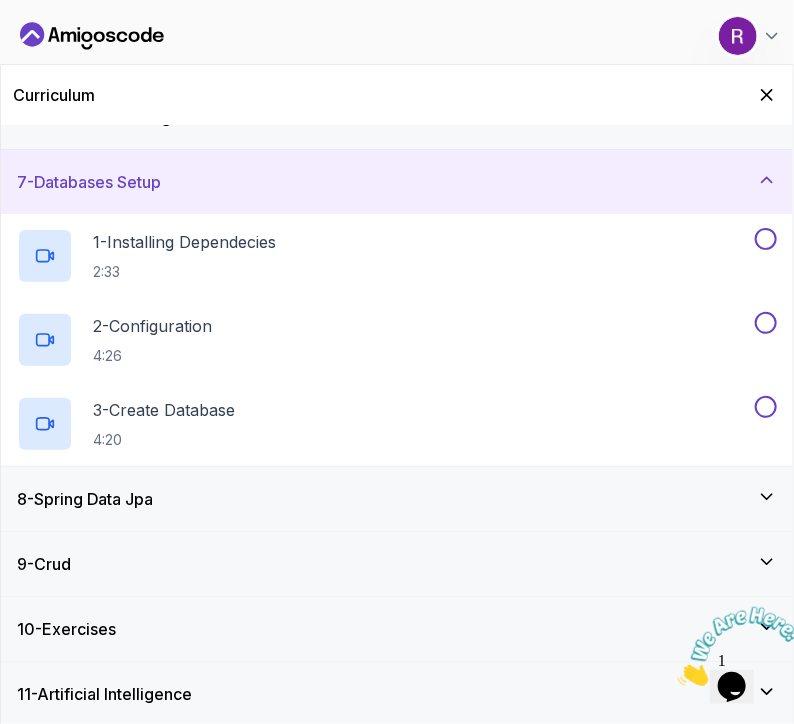 click 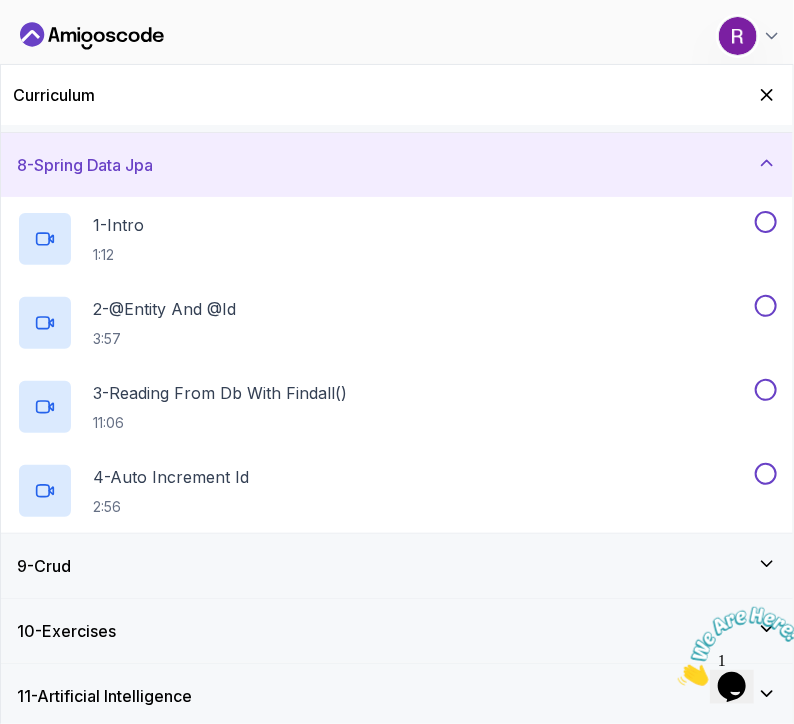 scroll, scrollTop: 446, scrollLeft: 0, axis: vertical 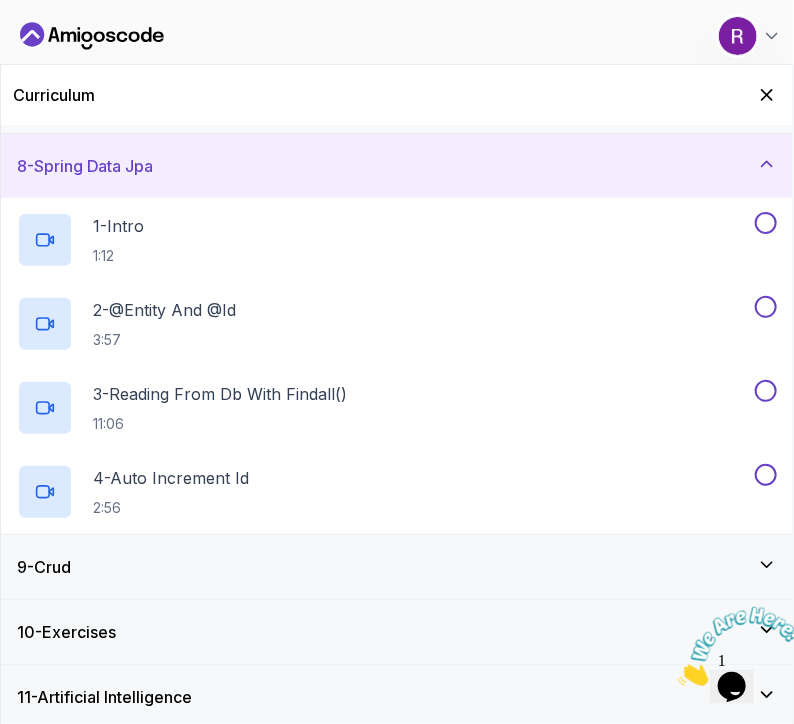 click 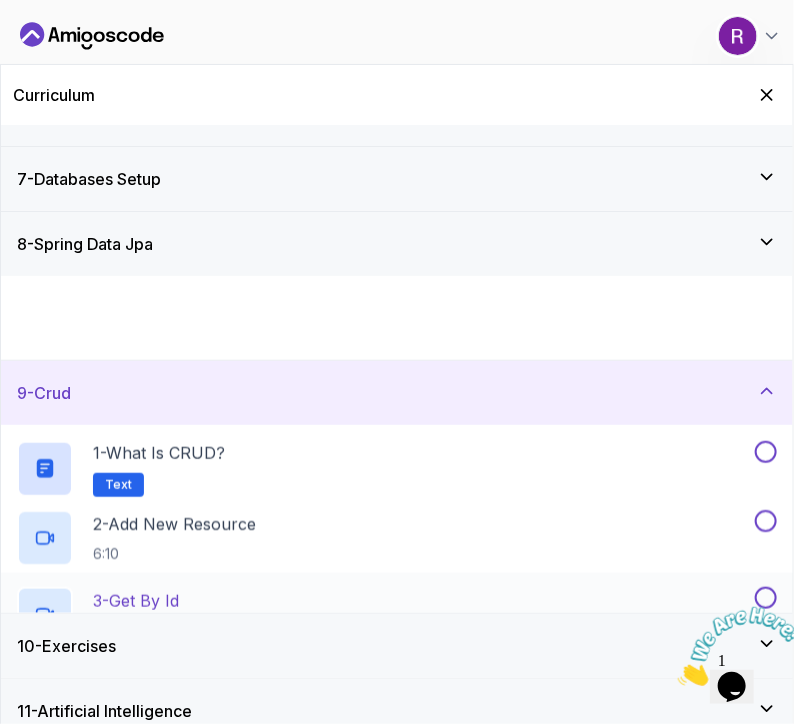 scroll, scrollTop: 366, scrollLeft: 0, axis: vertical 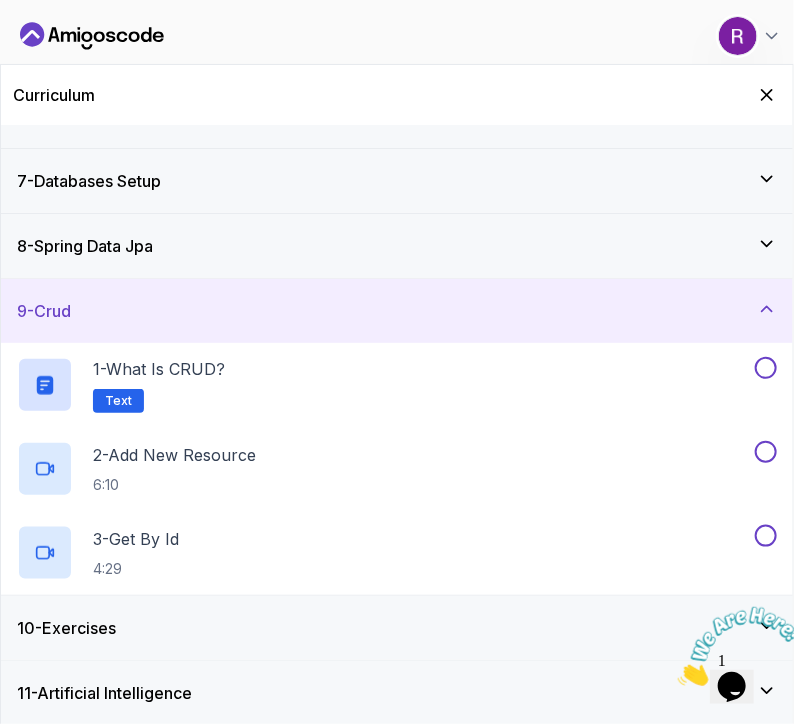 click on "10  -  Exercises" at bounding box center (397, 628) 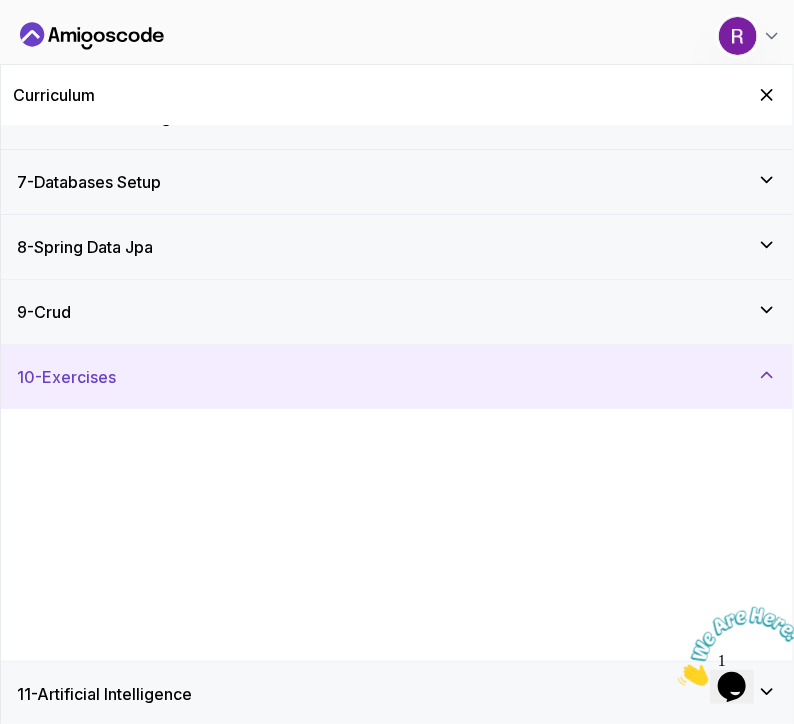 scroll, scrollTop: 366, scrollLeft: 0, axis: vertical 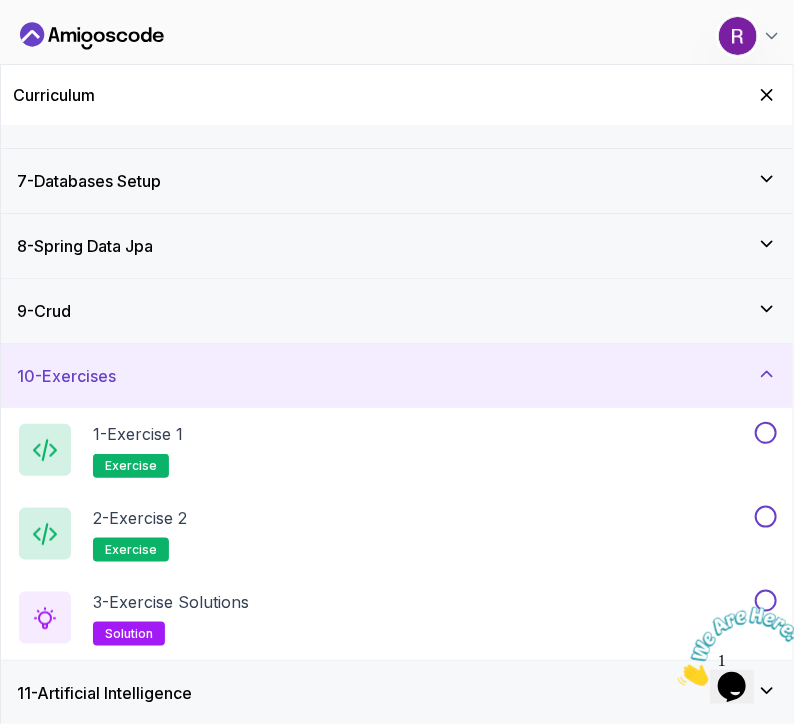 click on "11  -  Artificial Intelligence" at bounding box center [397, 693] 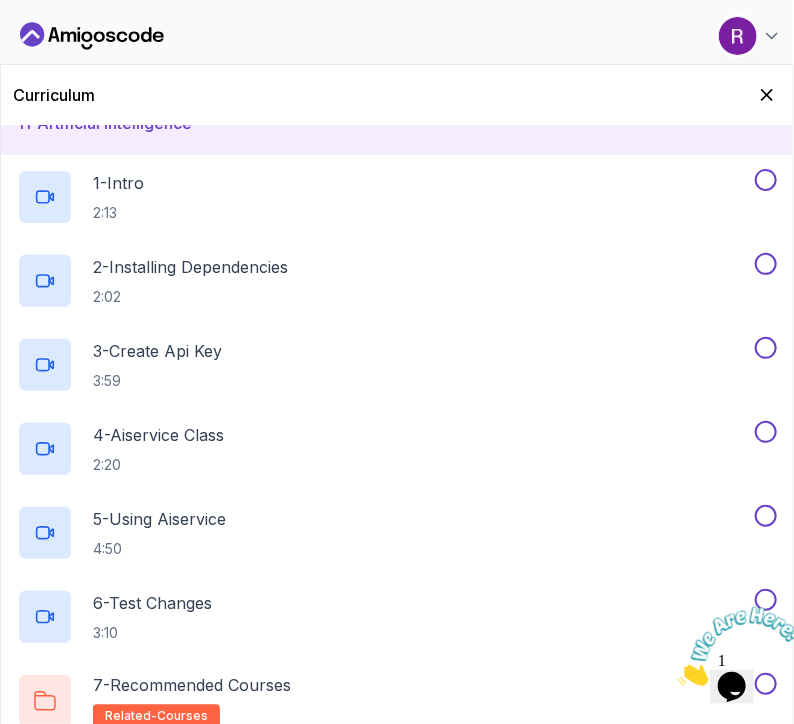 scroll, scrollTop: 702, scrollLeft: 0, axis: vertical 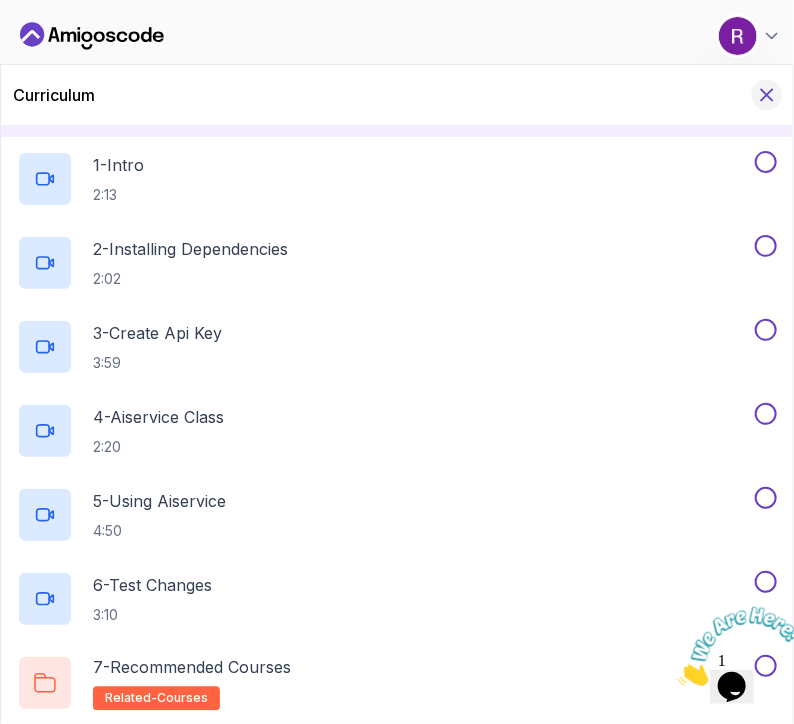 click 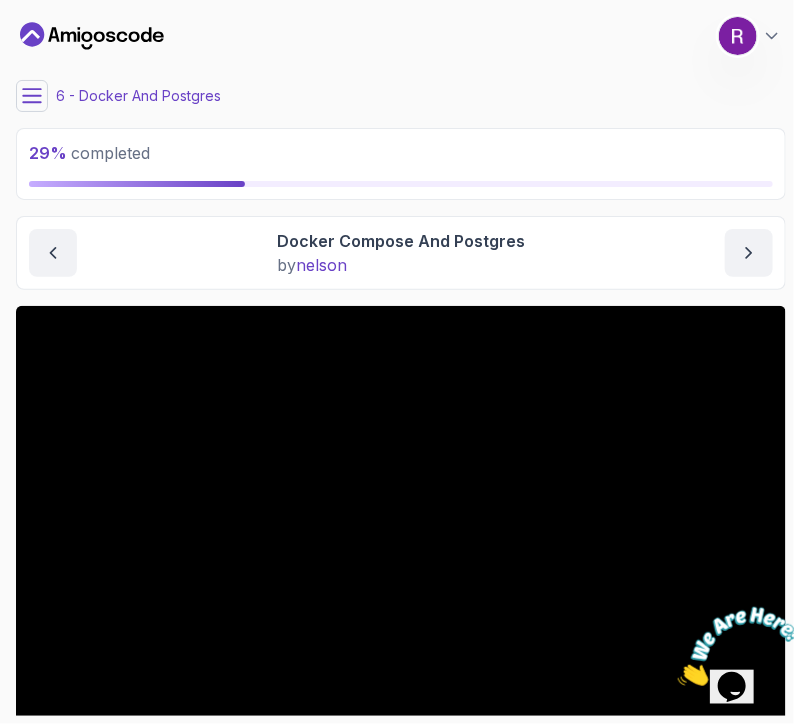 click 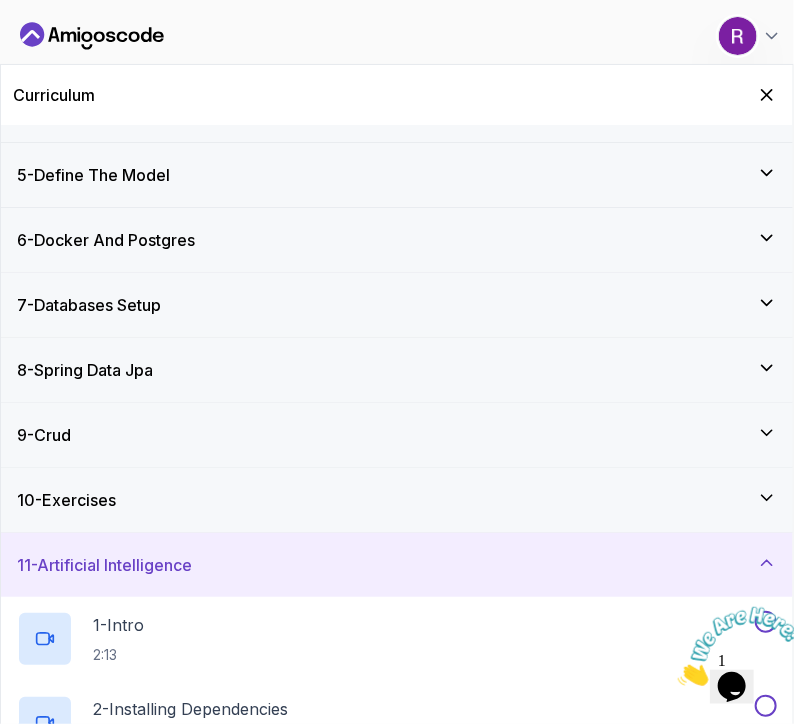scroll, scrollTop: 240, scrollLeft: 0, axis: vertical 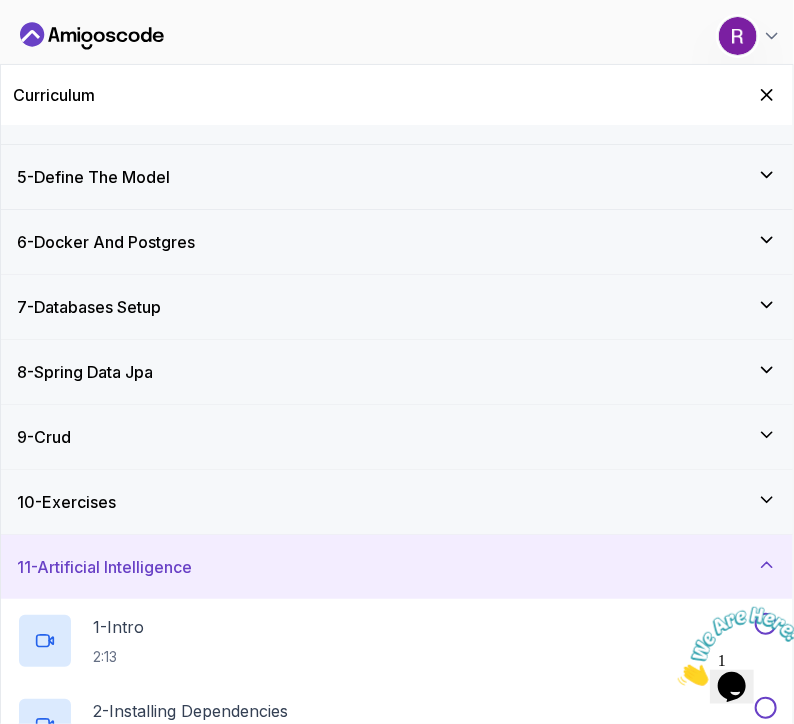 click 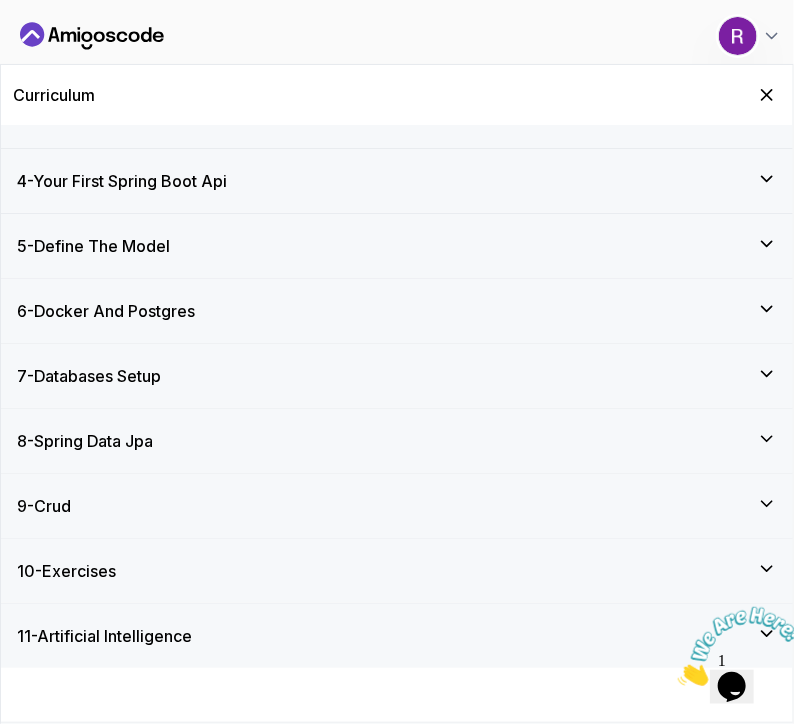 scroll, scrollTop: 114, scrollLeft: 0, axis: vertical 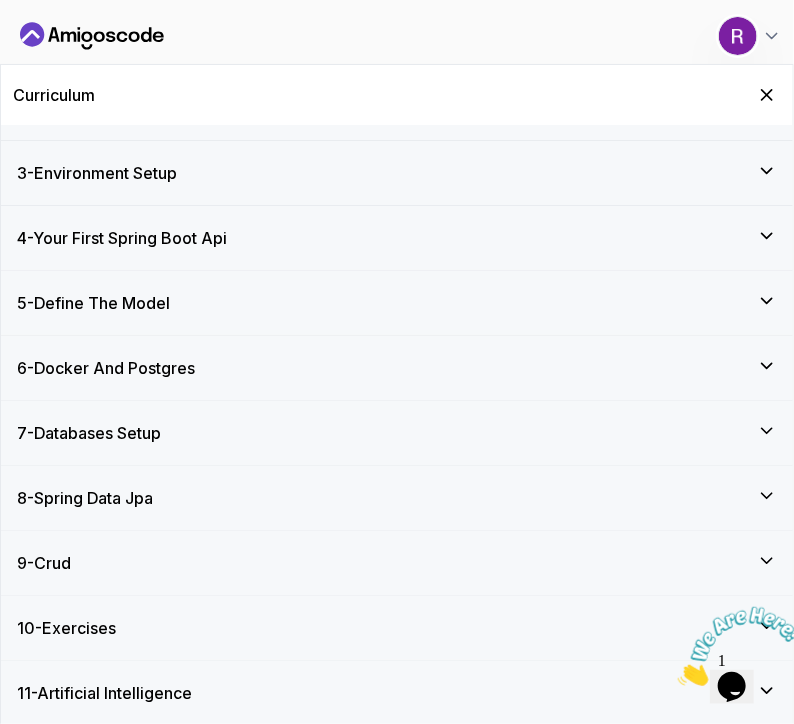 drag, startPoint x: 761, startPoint y: 555, endPoint x: 767, endPoint y: 569, distance: 15.231546 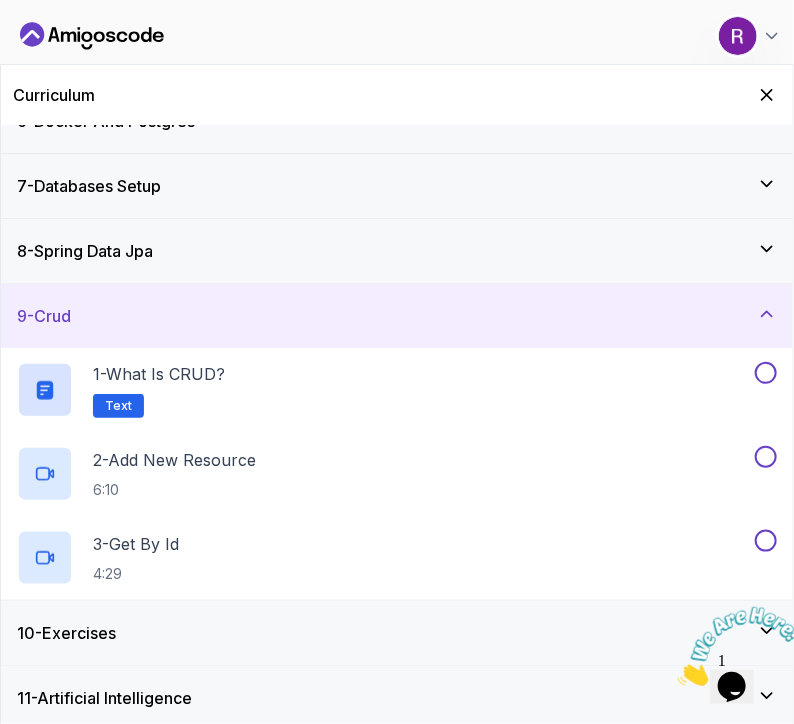 scroll, scrollTop: 366, scrollLeft: 0, axis: vertical 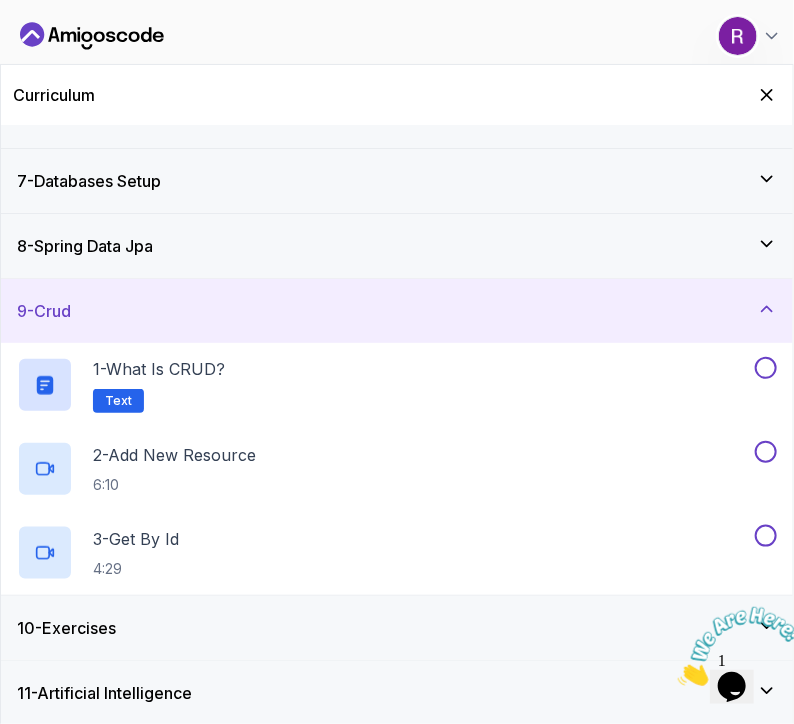 click 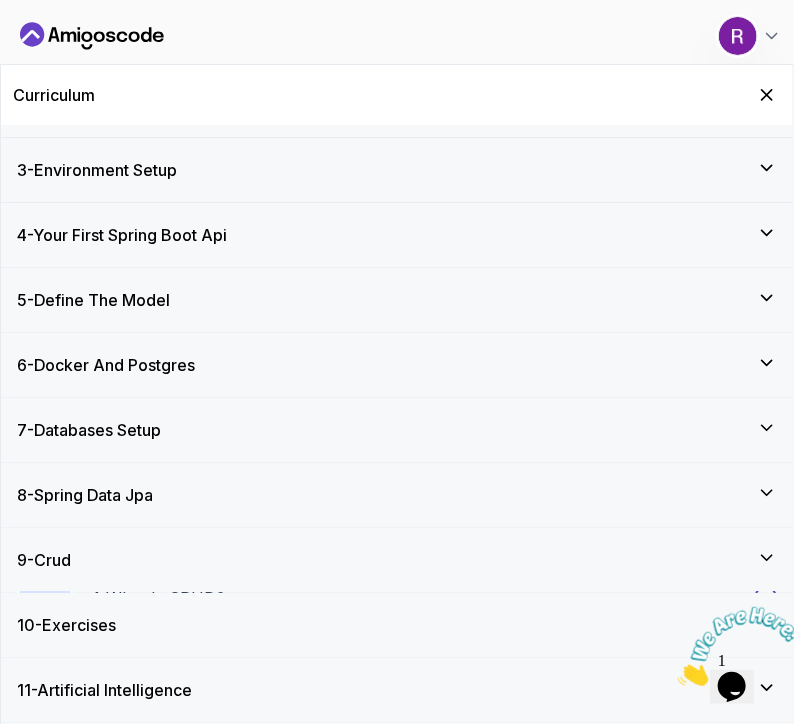 scroll, scrollTop: 114, scrollLeft: 0, axis: vertical 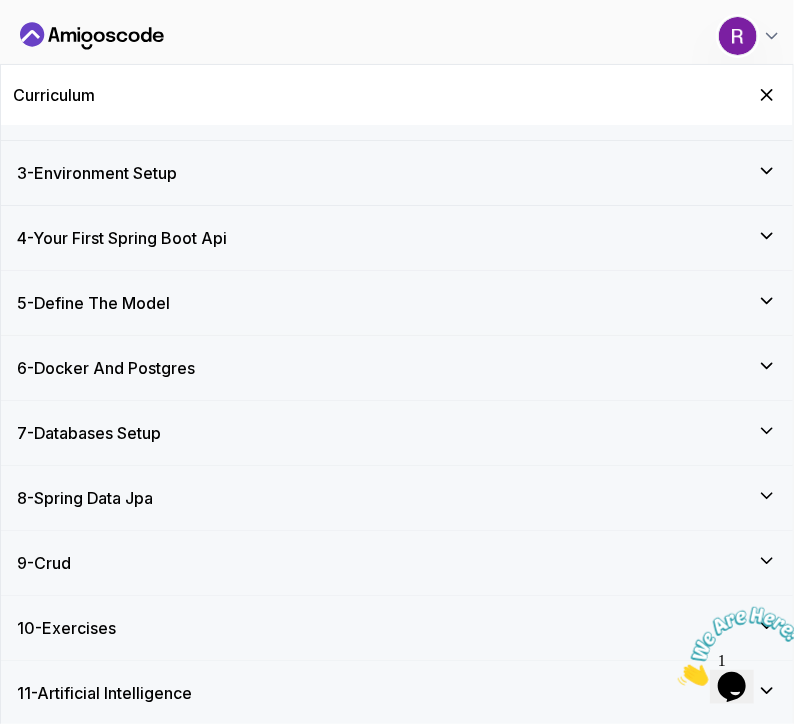 click 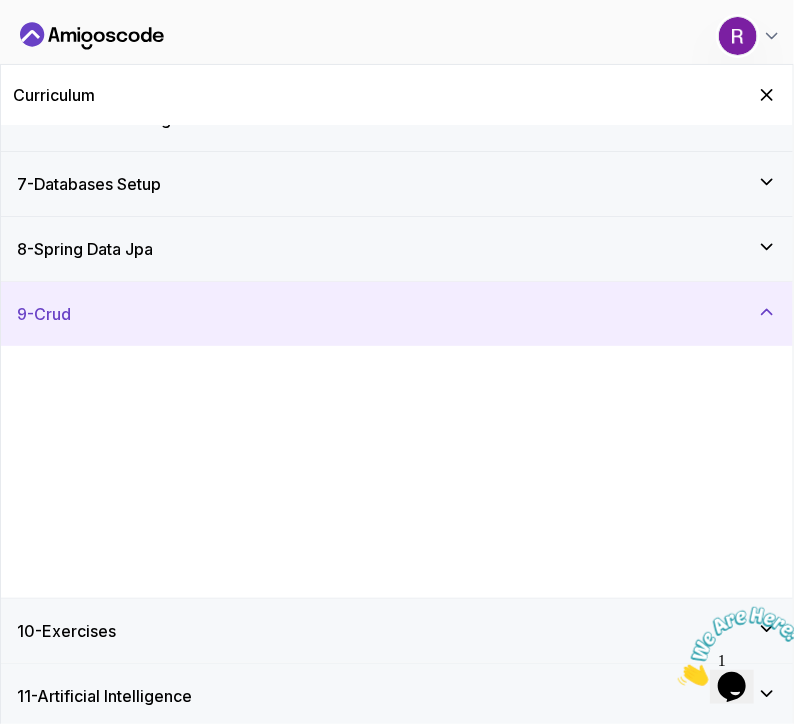 scroll, scrollTop: 366, scrollLeft: 0, axis: vertical 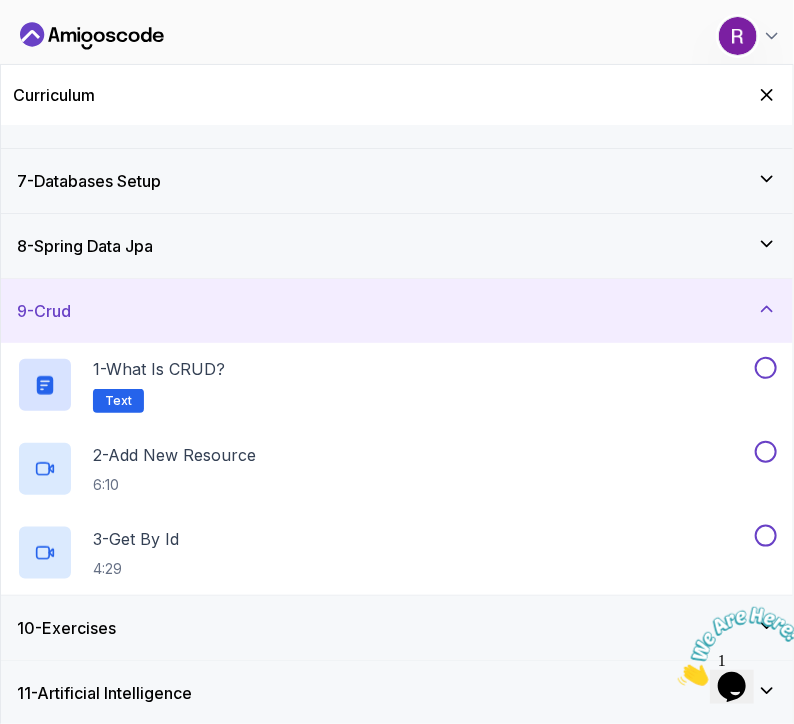 click on "9  -  Crud" at bounding box center [397, 311] 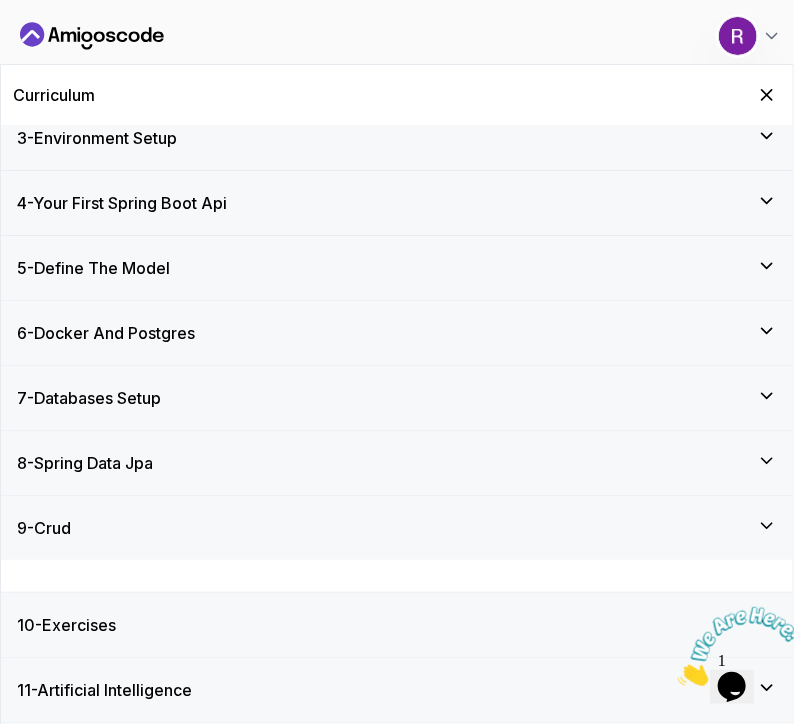 scroll, scrollTop: 114, scrollLeft: 0, axis: vertical 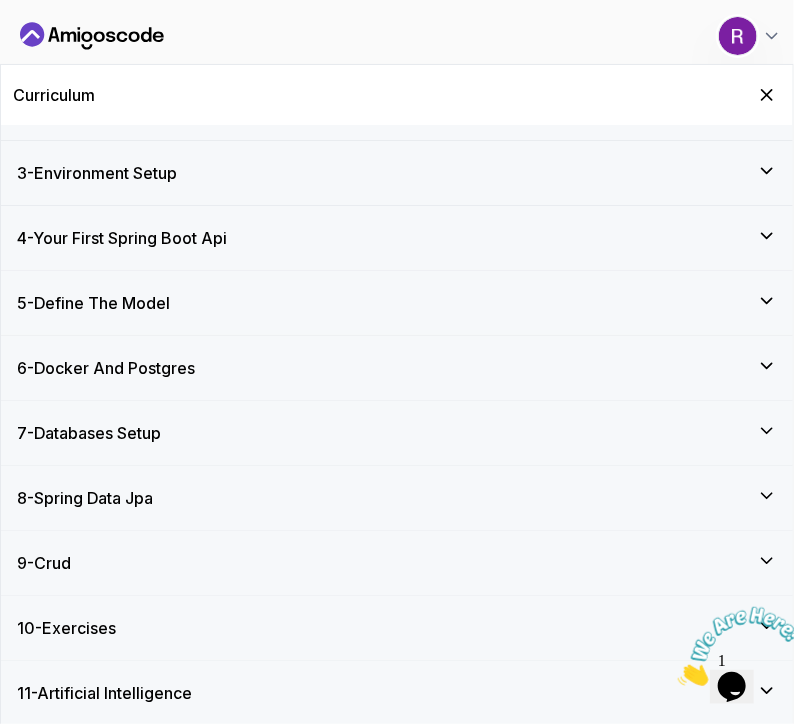 click 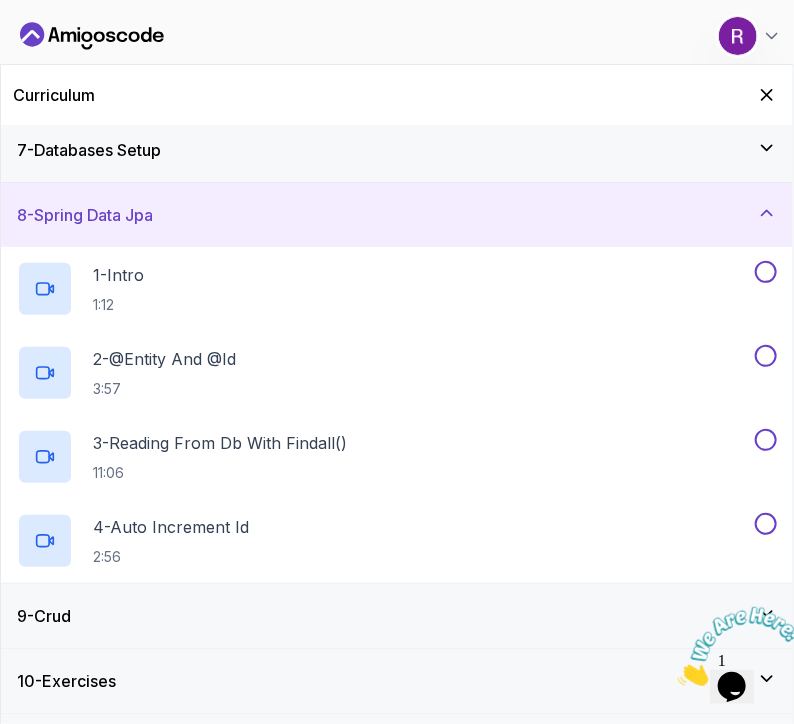 scroll, scrollTop: 402, scrollLeft: 0, axis: vertical 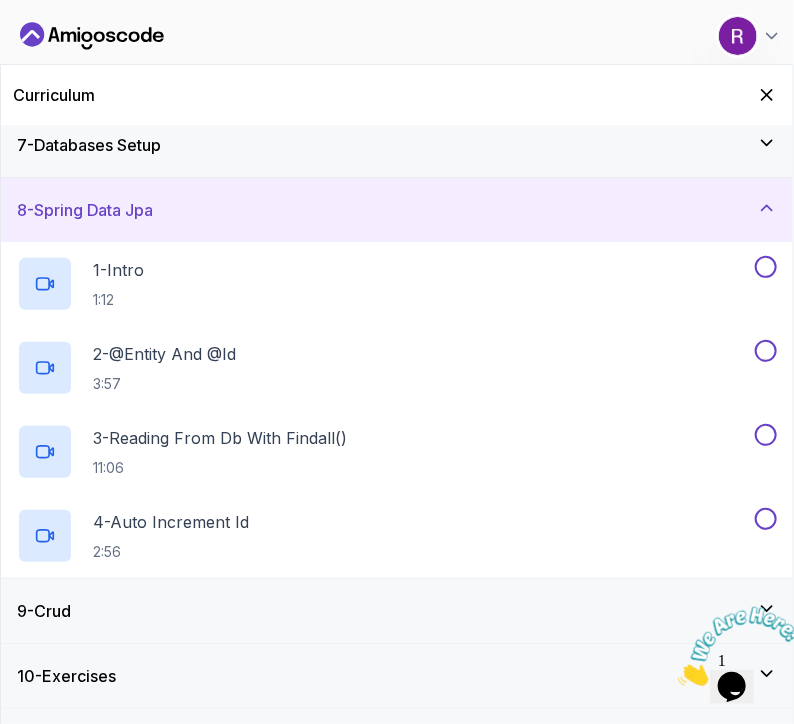 click on "8  -  Spring Data Jpa" at bounding box center (397, 210) 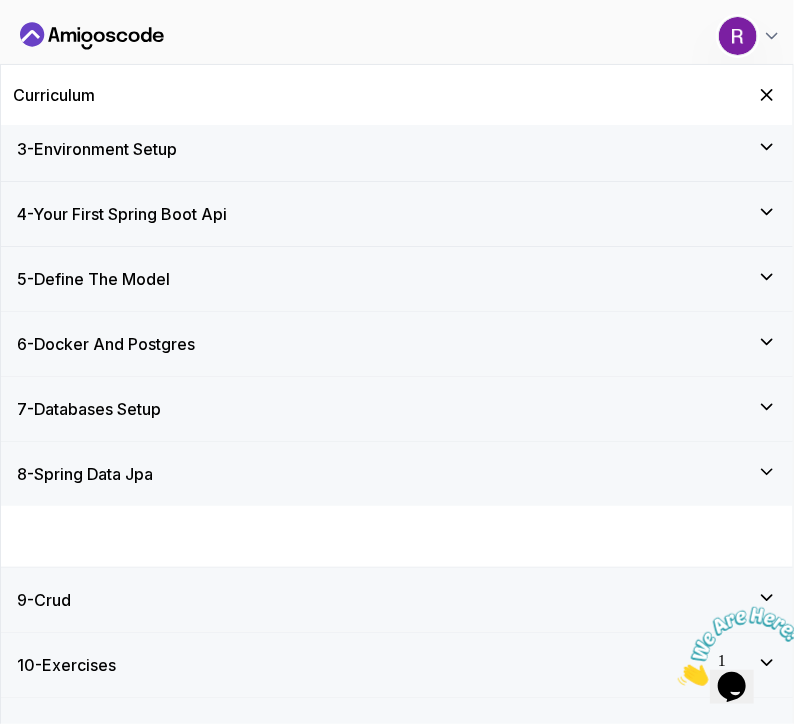 scroll, scrollTop: 114, scrollLeft: 0, axis: vertical 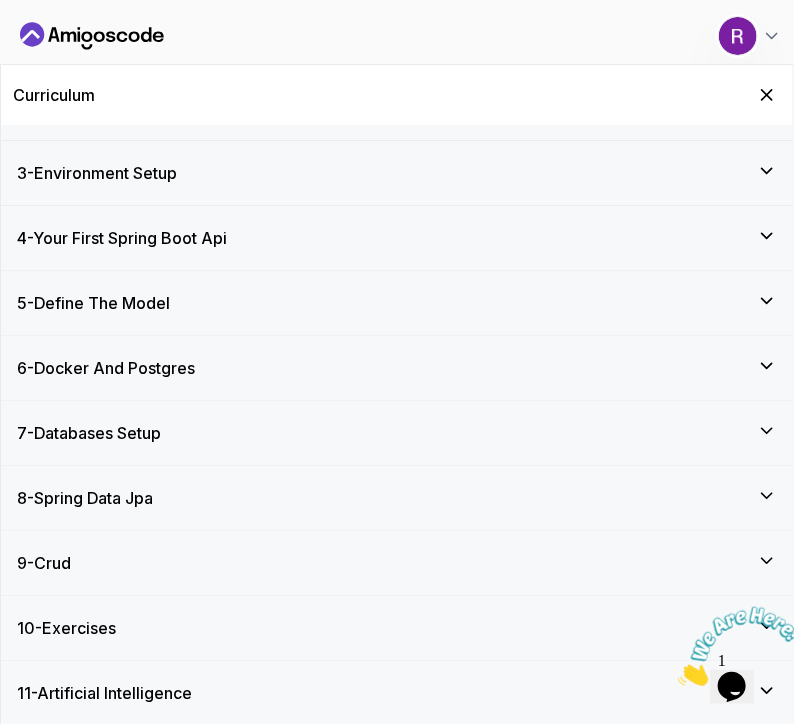 click on "7  -  Databases Setup" at bounding box center (397, 433) 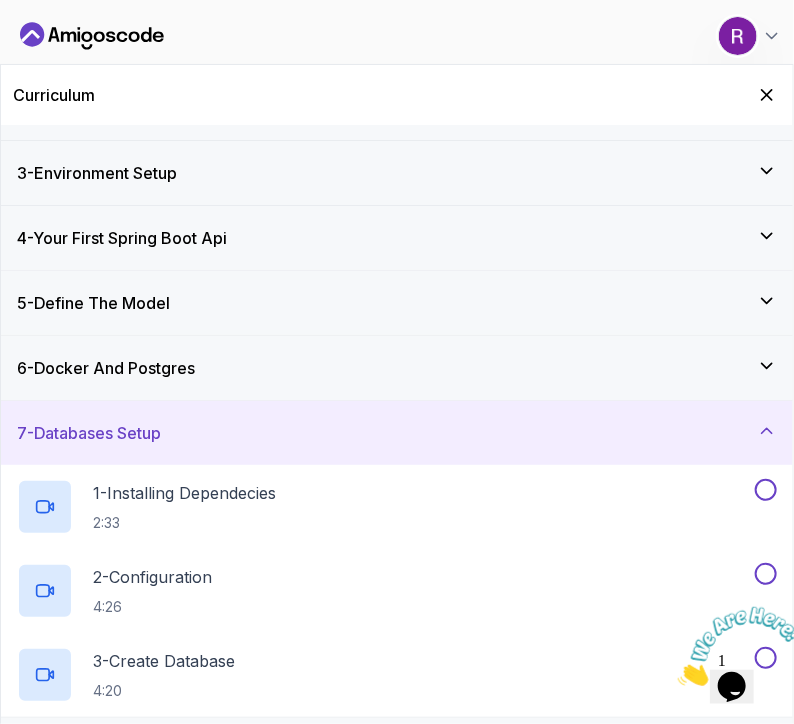 click on "7  -  Databases Setup" at bounding box center (397, 433) 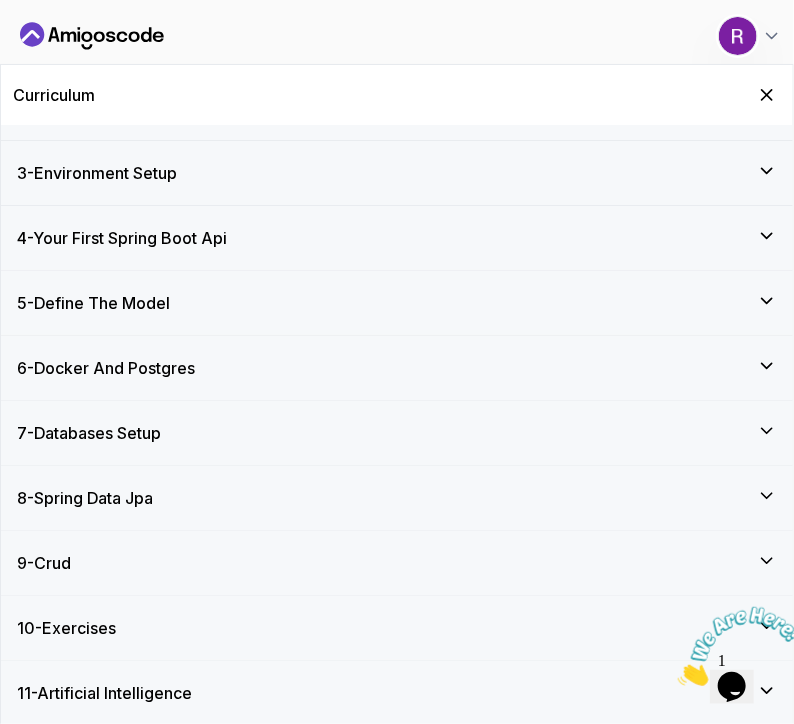 click on "6  -  Docker And Postgres" at bounding box center [397, 368] 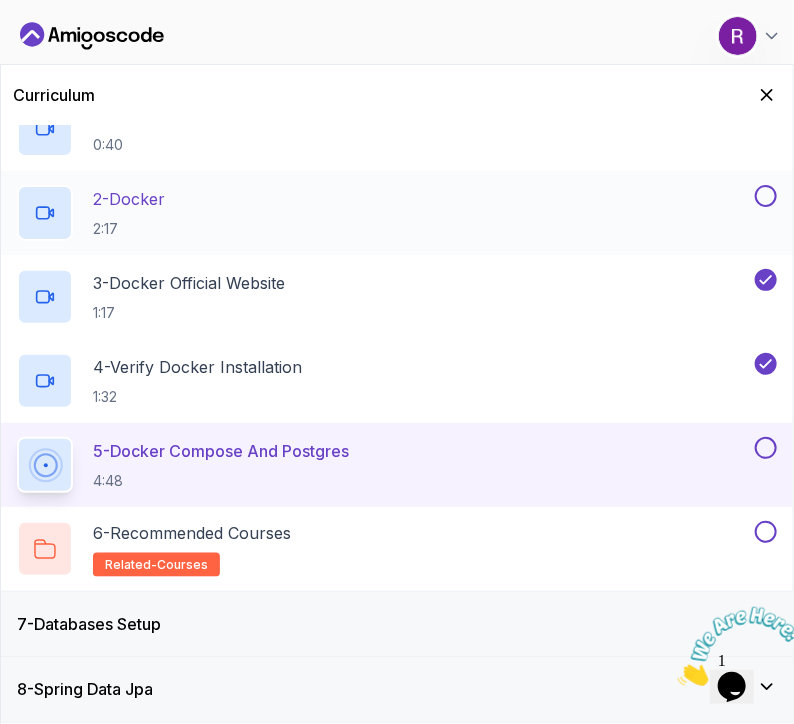 scroll, scrollTop: 428, scrollLeft: 0, axis: vertical 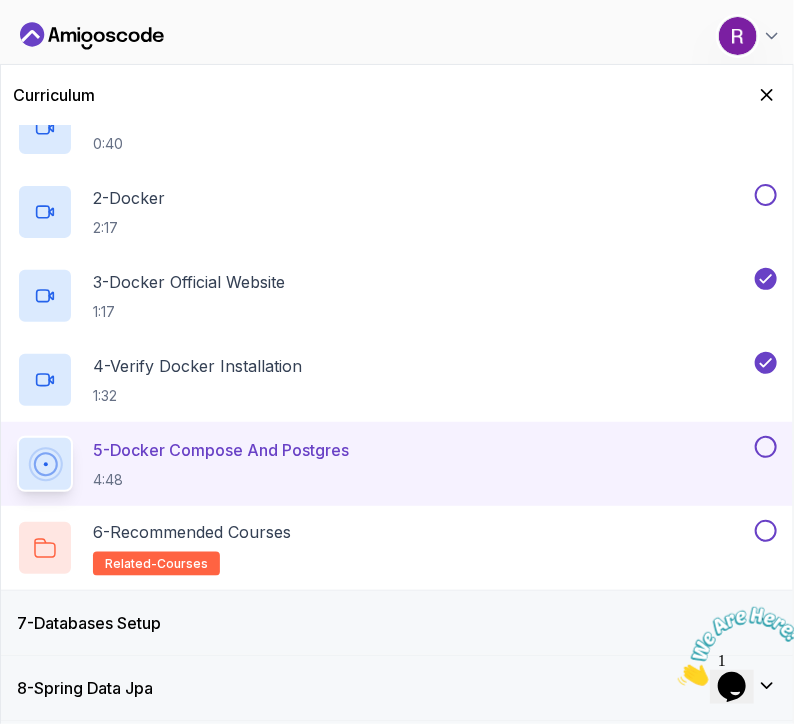 click on "5  -  Docker Compose And Postgres" at bounding box center (221, 450) 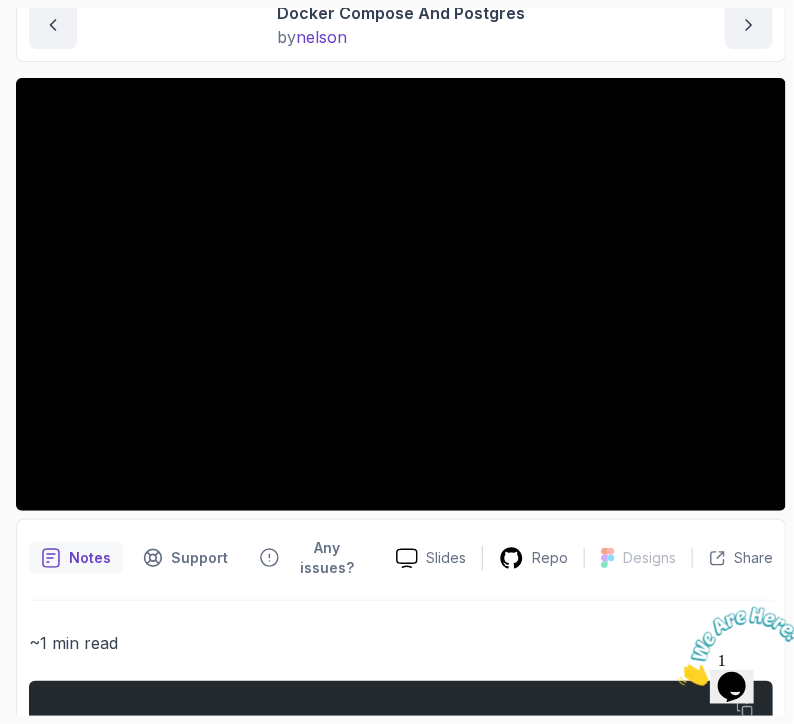 scroll, scrollTop: 244, scrollLeft: 0, axis: vertical 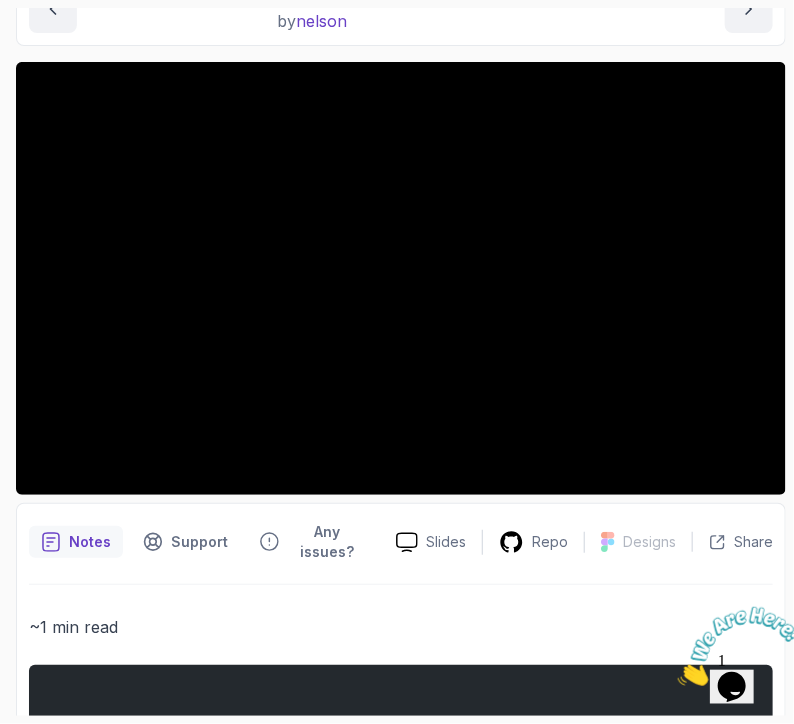 click on "Docker Compose And Postgres by nelson" at bounding box center (401, 9) 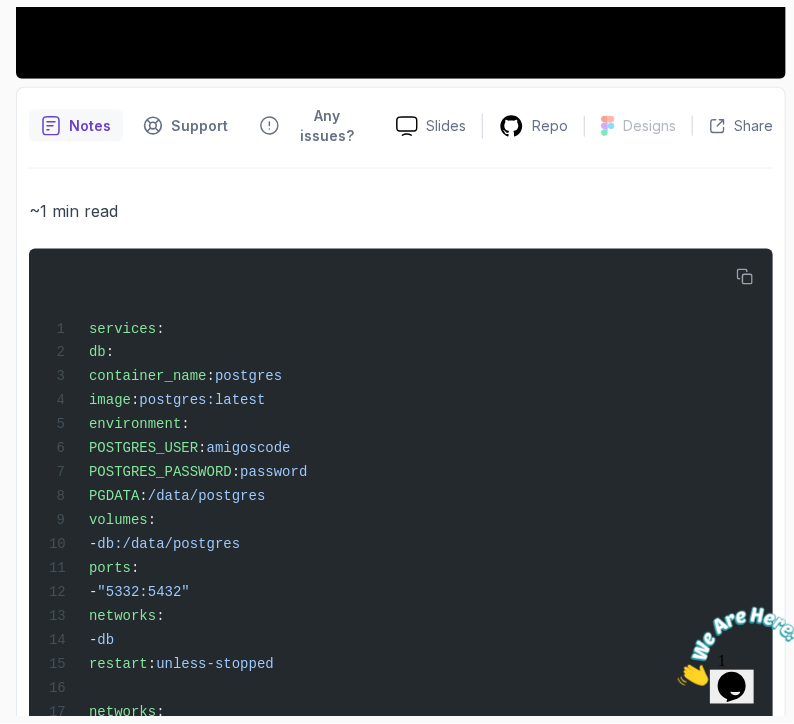 scroll, scrollTop: 824, scrollLeft: 0, axis: vertical 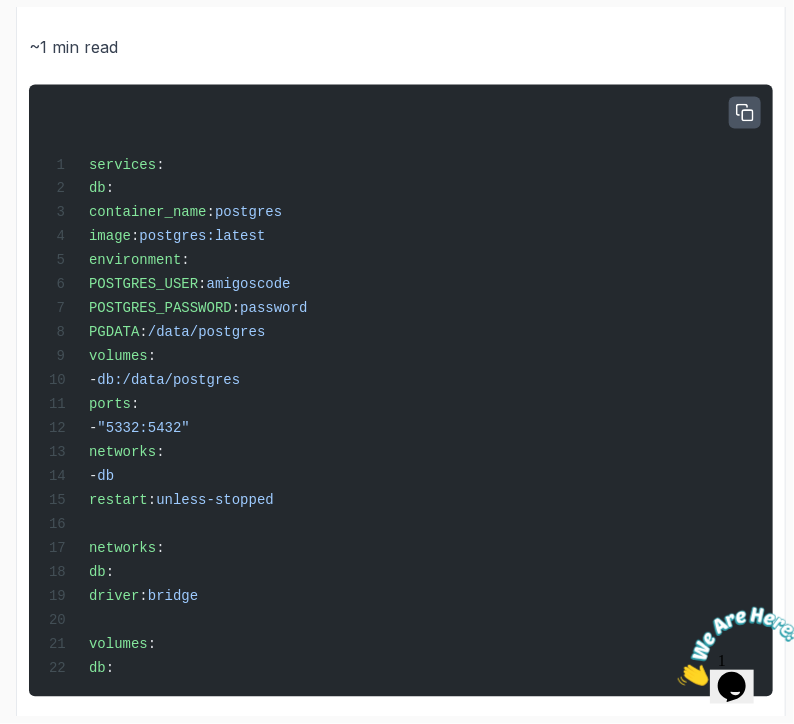 click at bounding box center [745, 113] 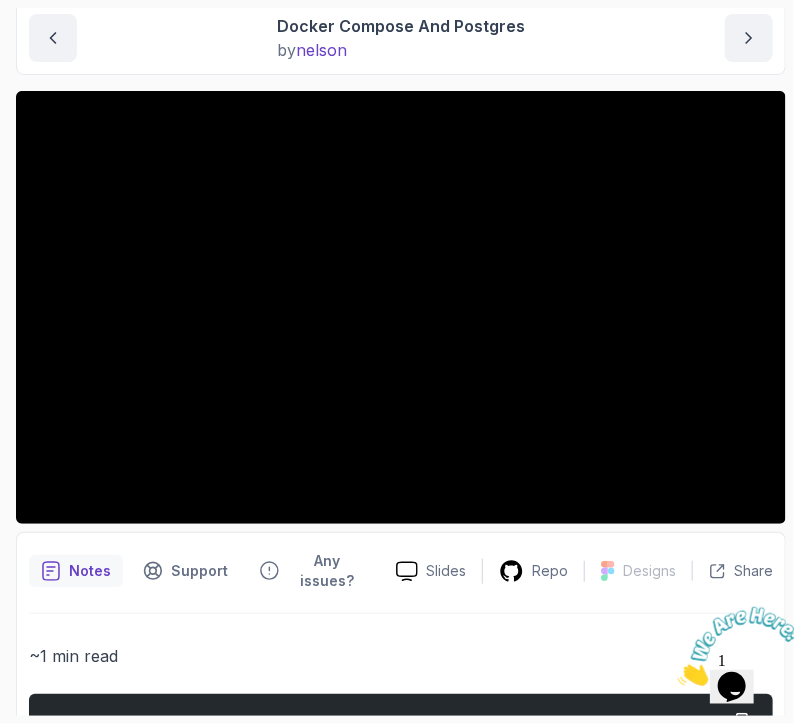 scroll, scrollTop: 212, scrollLeft: 0, axis: vertical 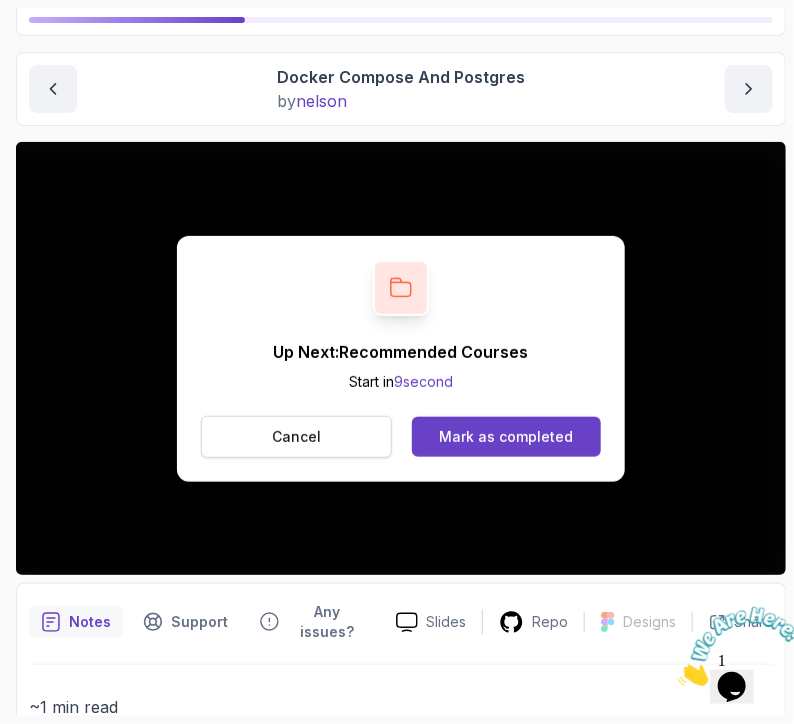 click on "Cancel" at bounding box center [296, 437] 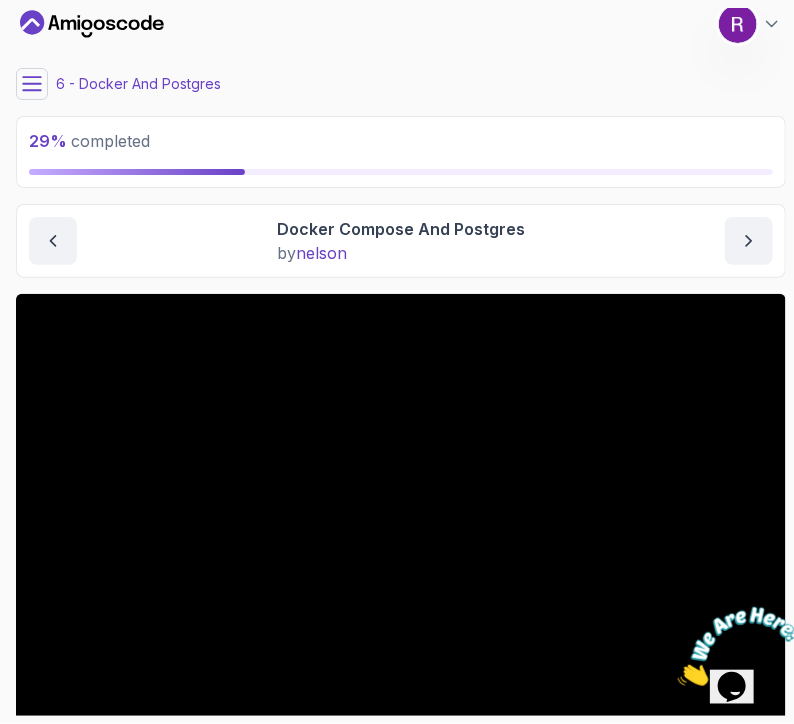 scroll, scrollTop: 0, scrollLeft: 0, axis: both 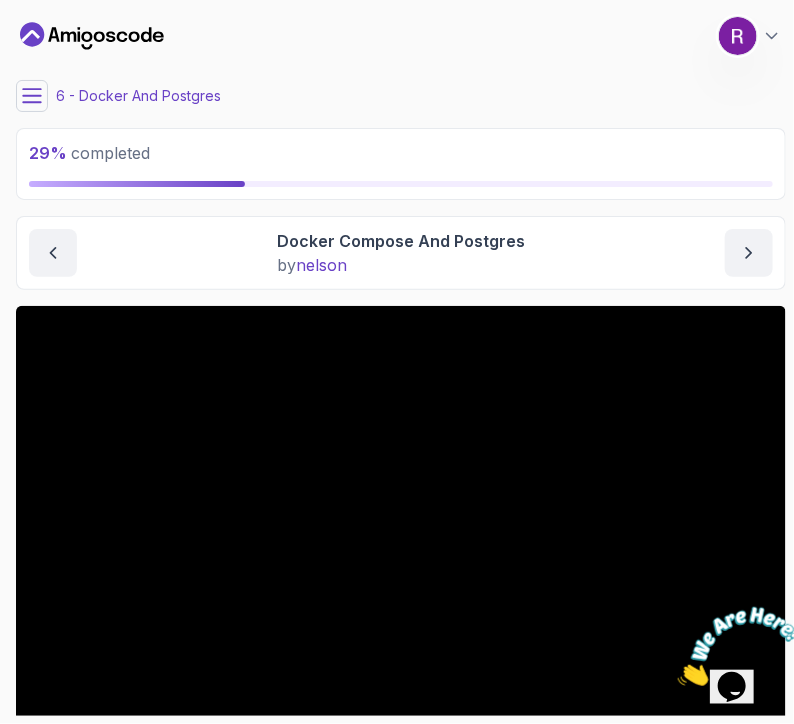 click on "6 - Docker And Postgres" at bounding box center [138, 96] 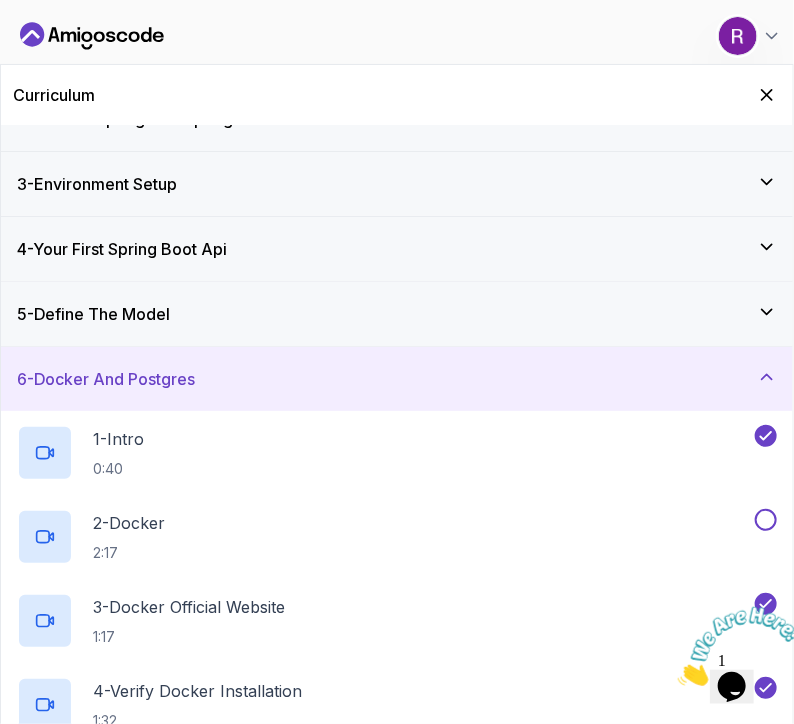 scroll, scrollTop: 102, scrollLeft: 0, axis: vertical 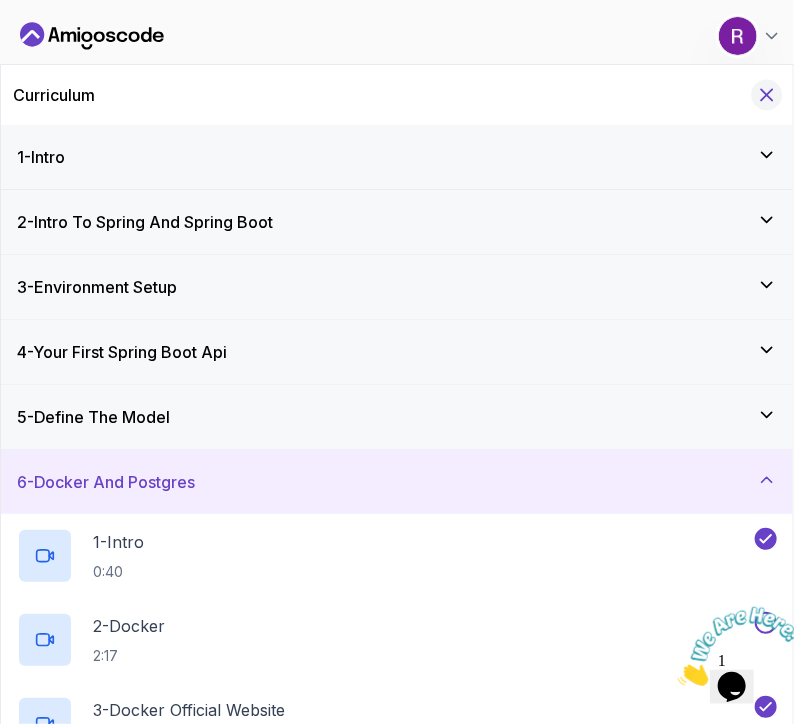 click 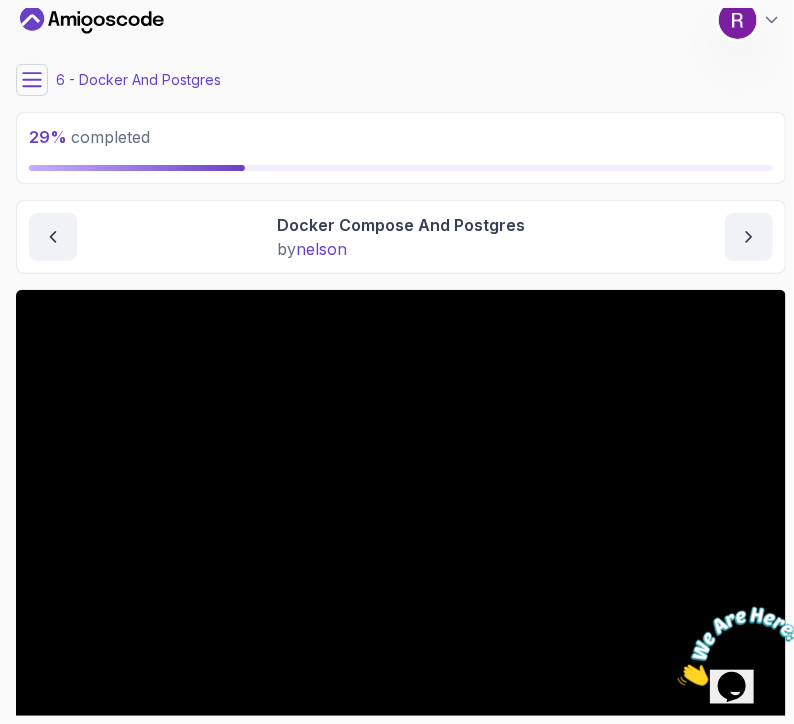 scroll, scrollTop: 0, scrollLeft: 0, axis: both 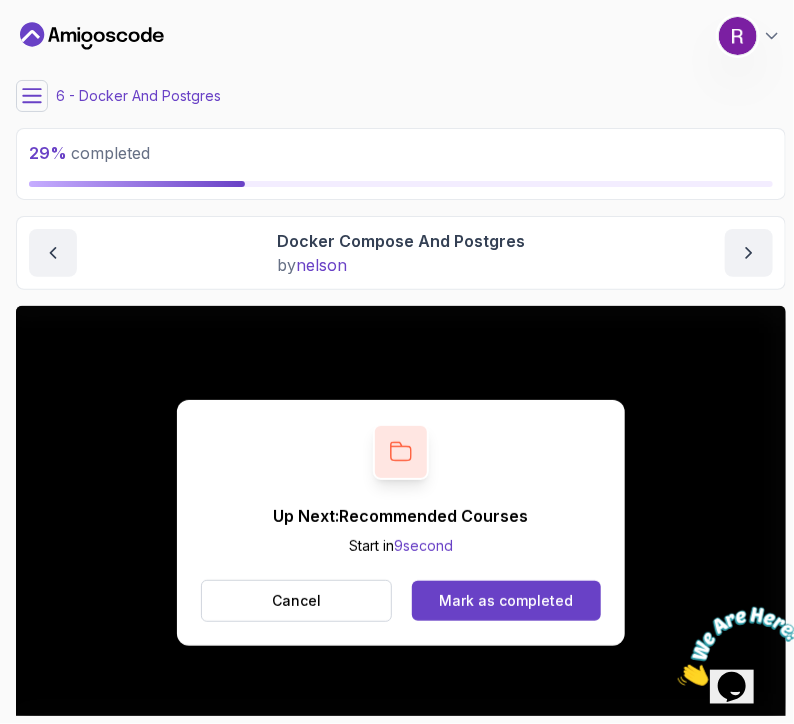click on "My Courses Spring Boot for Beginners 7 Points 1 Raneem AlHajjHassan Student 6 - Docker And Postgres 29 % completed Docker And Postgres Docker Compose And Postgres Docker Compose And Postgres by nelson Up Next: Recommended Courses Start in 9 second Cancel Mark as completed Slides Repo Designs Design not available Share Notes Support Any issues? Slides Repo Designs Design not available Share ~1 min read services :
db :
container_name : postgres
image : postgres:latest
environment :
POSTGRES_USER : amigoscode
POSTGRES_PASSWORD : password
PGDATA : /data/postgres
volumes : - db:/data/postgres
ports : - "5332:5432"
networks : - db
restart : unless-stopped
networks :
db :
driver : bridge
volumes :
db :" at bounding box center (401, 362) 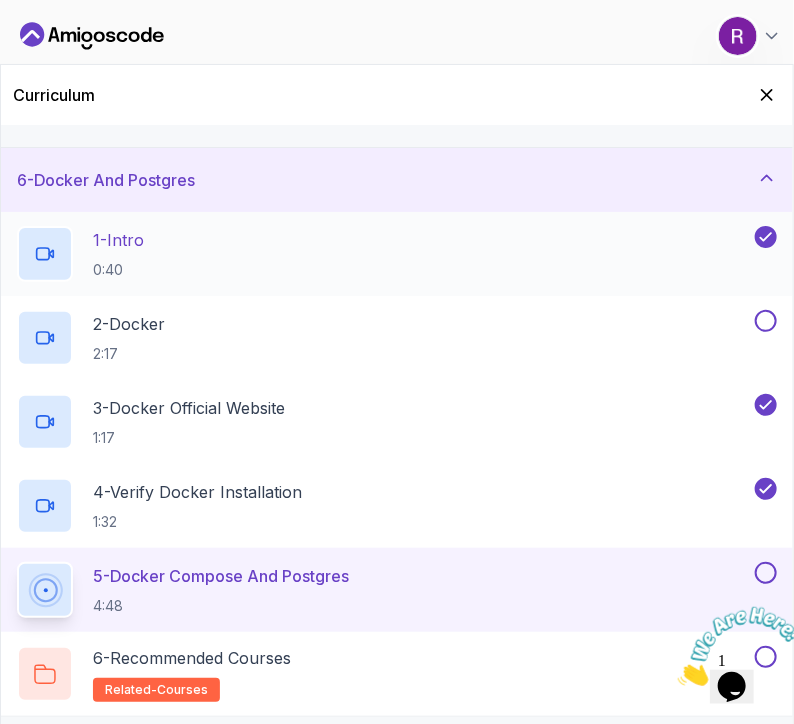 scroll, scrollTop: 332, scrollLeft: 0, axis: vertical 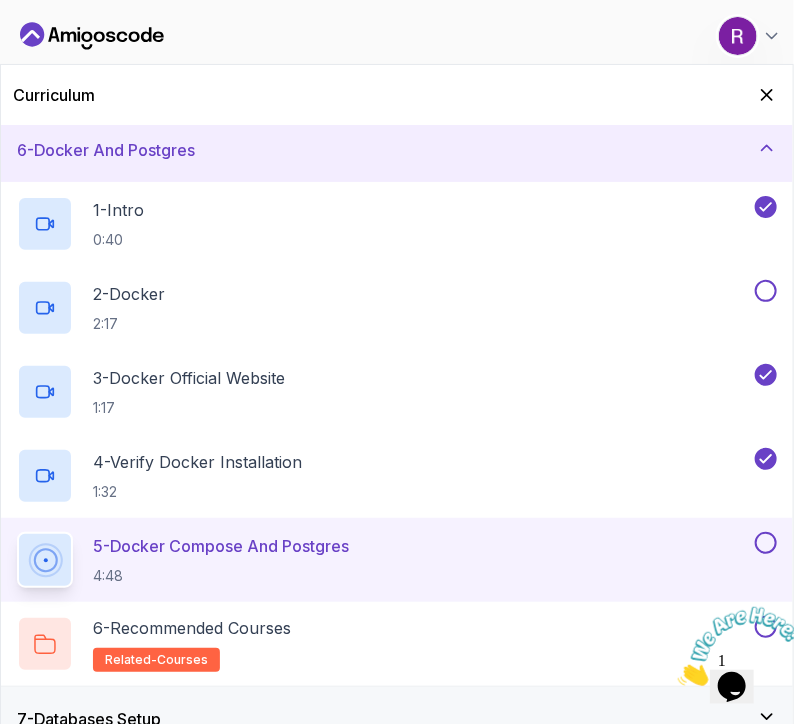 click at bounding box center [766, 543] 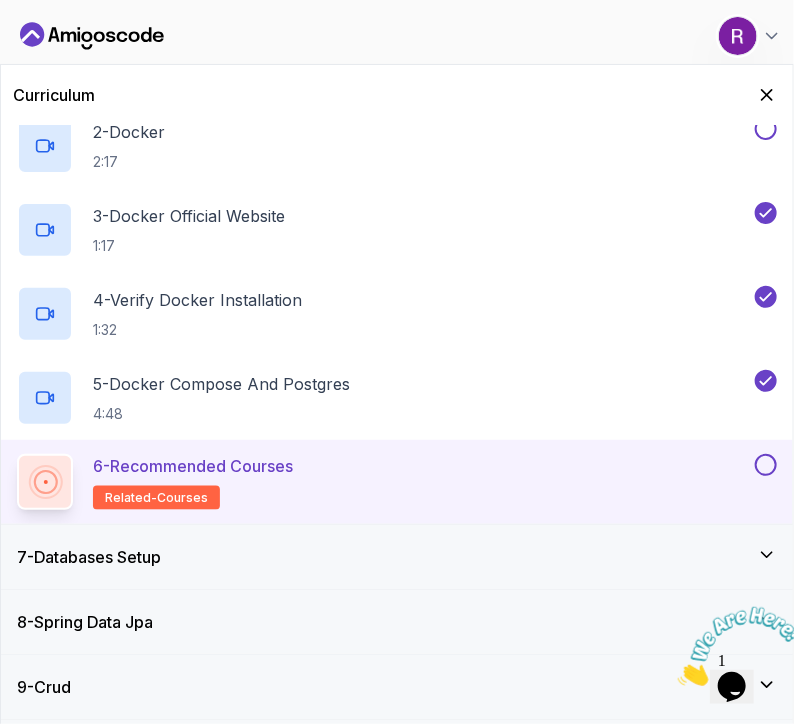 scroll, scrollTop: 496, scrollLeft: 0, axis: vertical 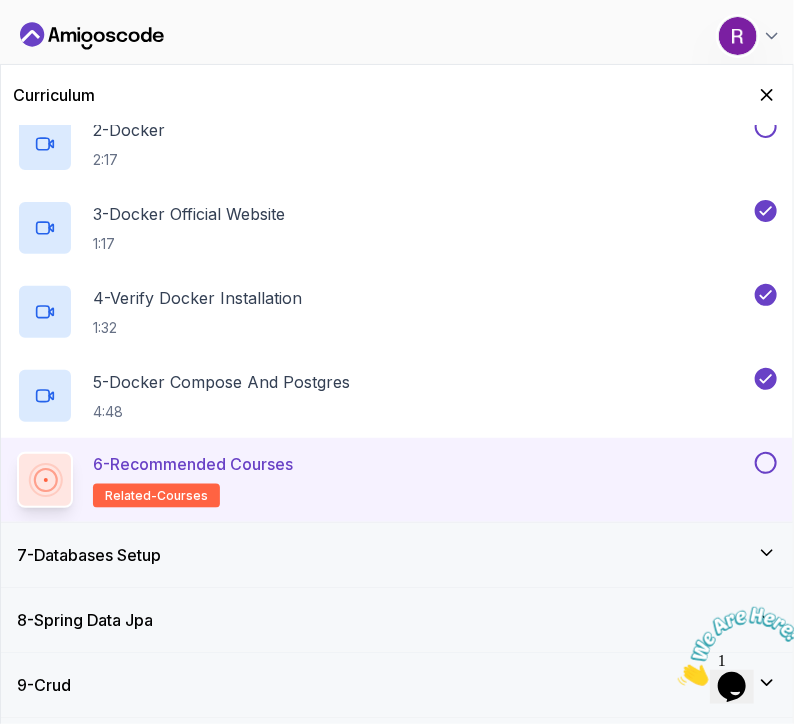 click on "6  -  Recommended Courses related-courses" at bounding box center (384, 480) 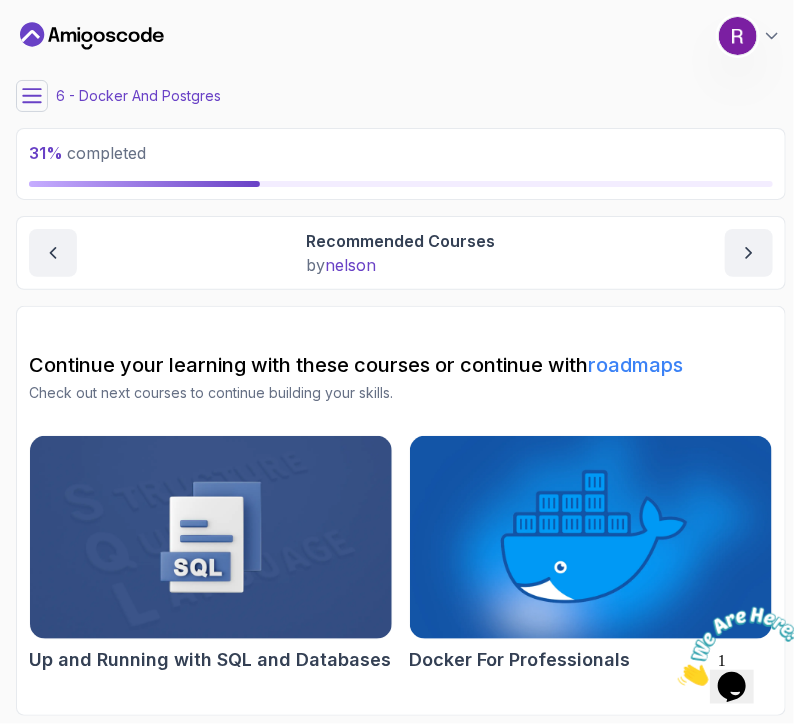 click 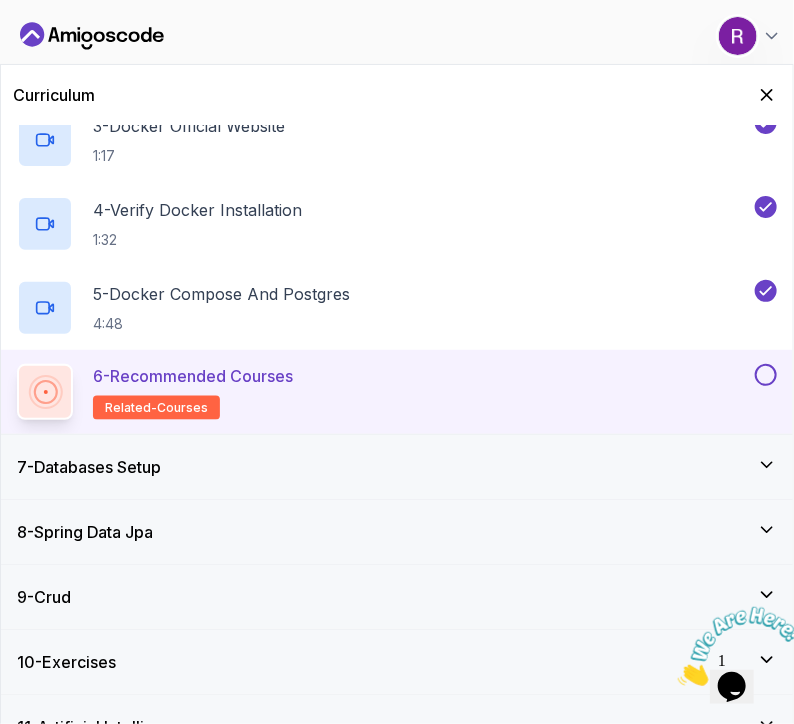 scroll, scrollTop: 618, scrollLeft: 0, axis: vertical 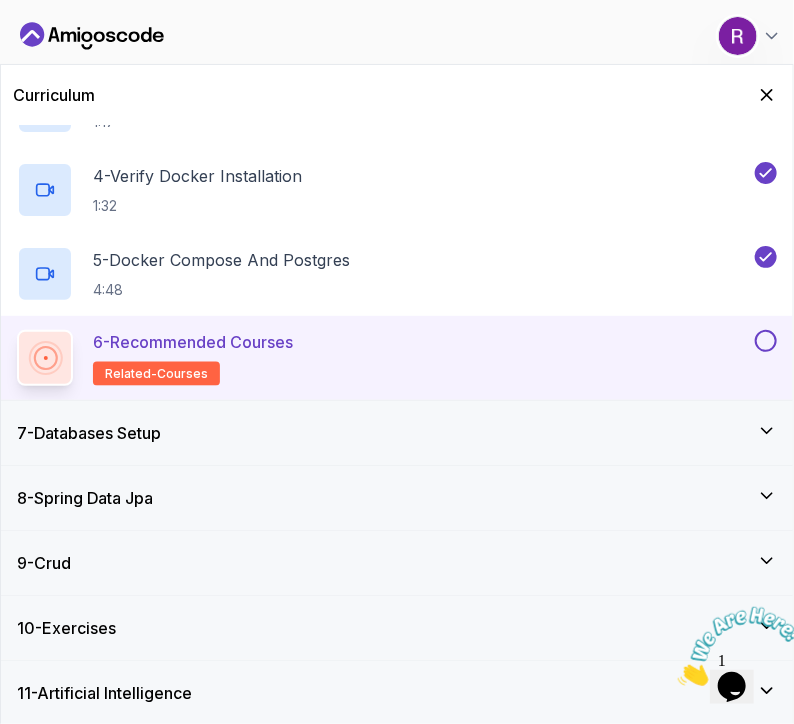 click at bounding box center [766, 341] 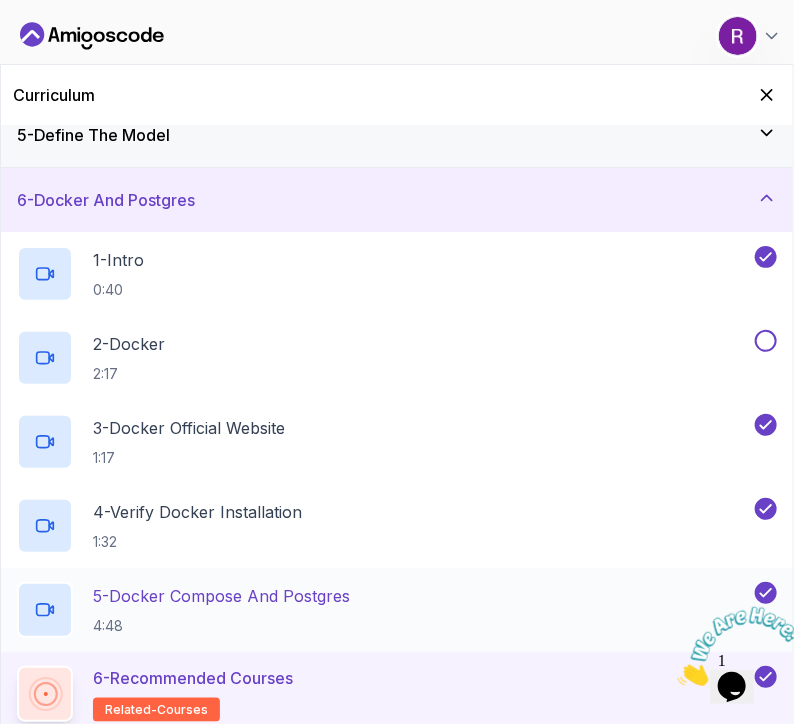 scroll, scrollTop: 280, scrollLeft: 0, axis: vertical 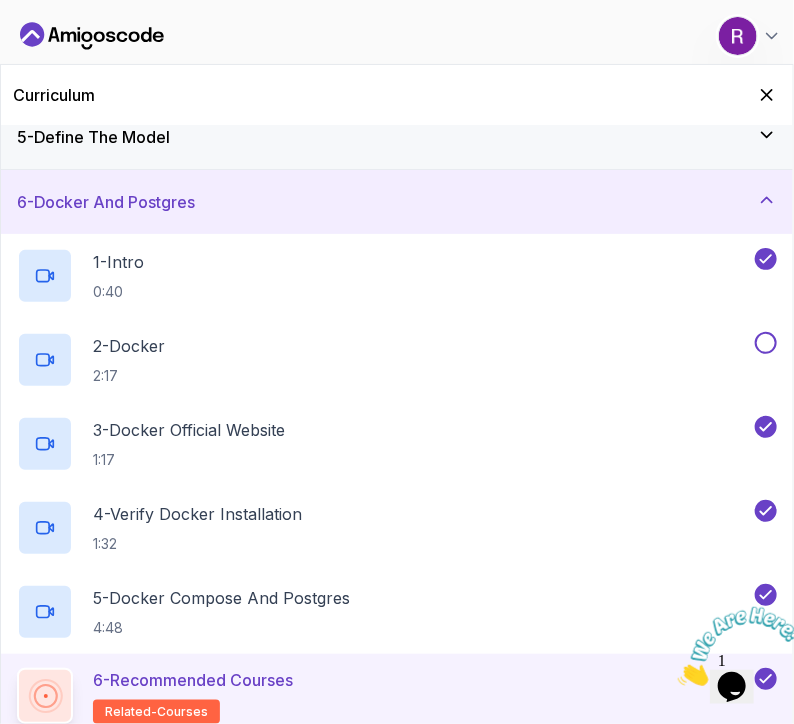click 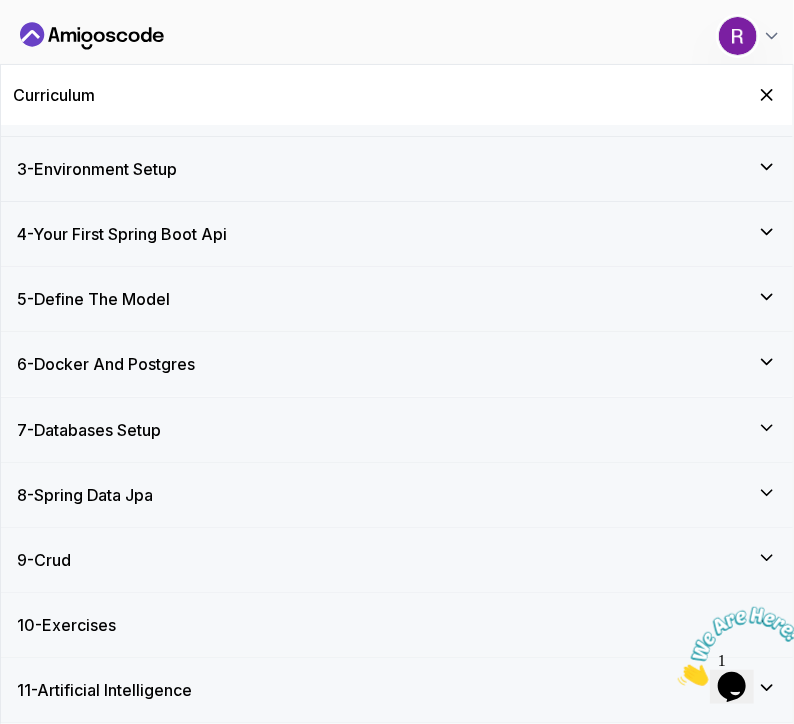 scroll, scrollTop: 114, scrollLeft: 0, axis: vertical 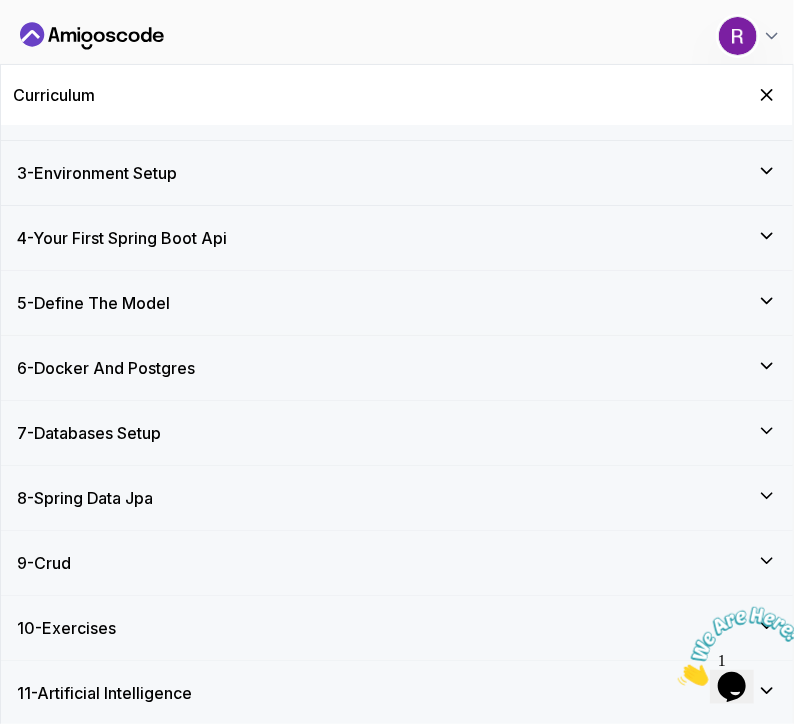 click on "7  -  Databases Setup" at bounding box center (397, 433) 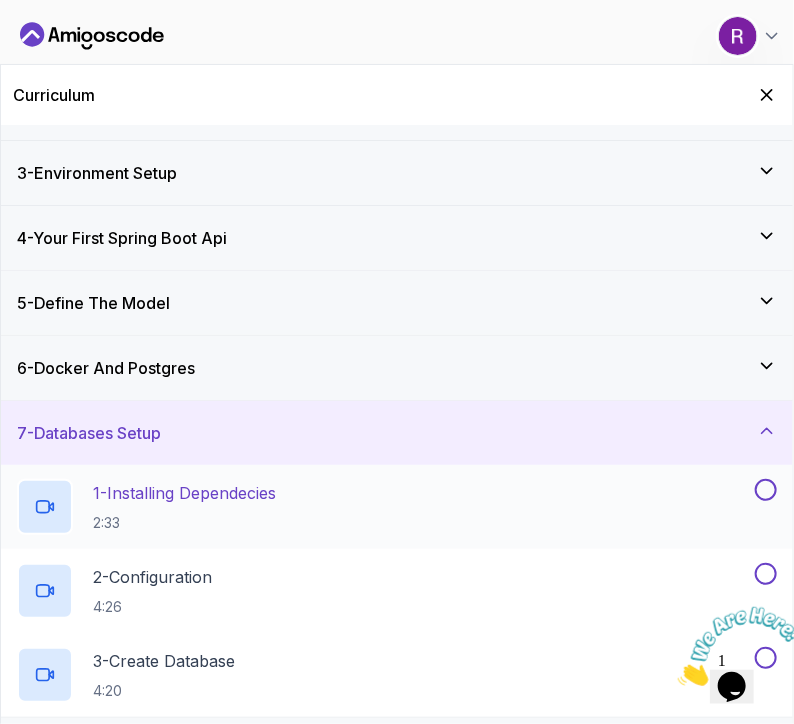 click on "1 - Installing Dependecies" at bounding box center (184, 493) 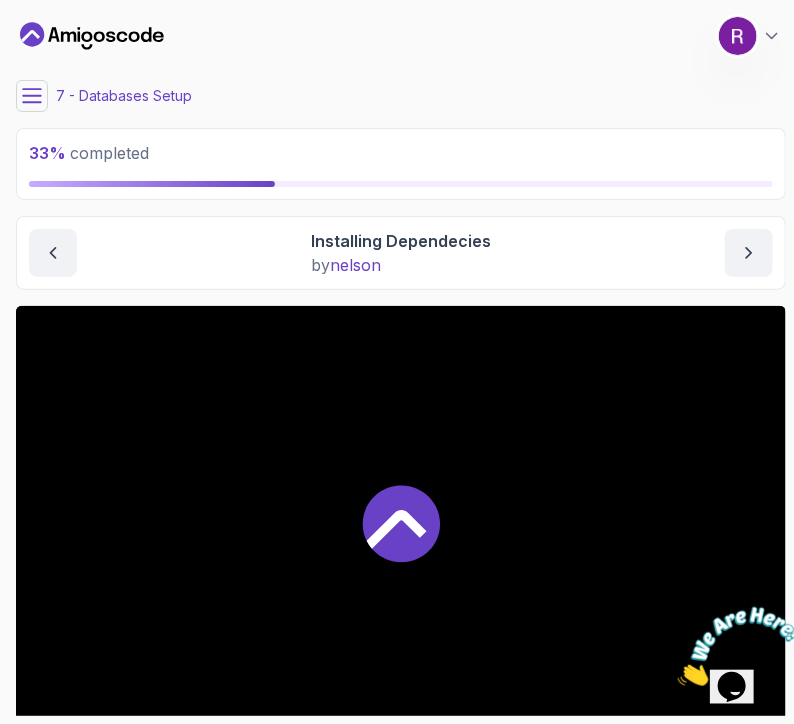 click 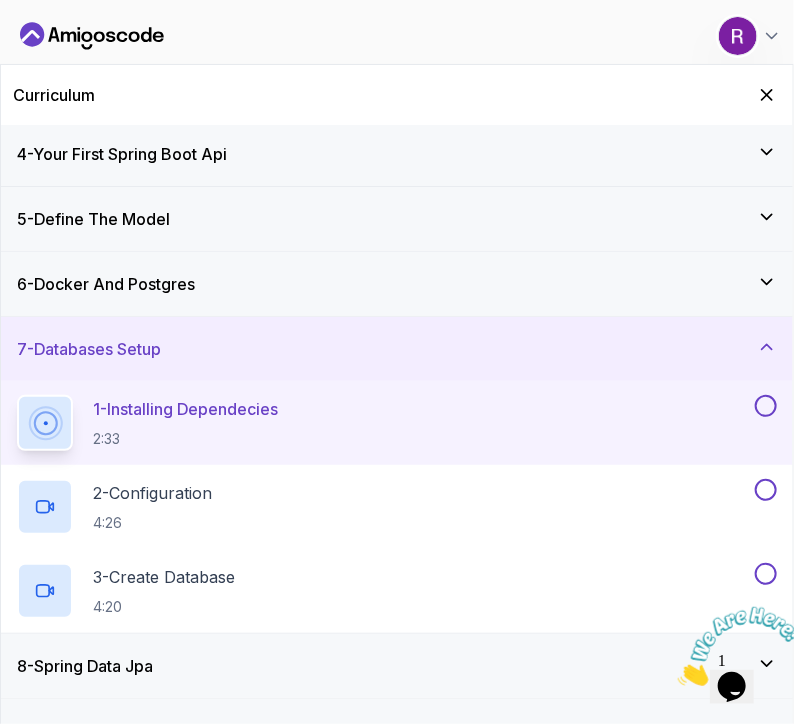scroll, scrollTop: 200, scrollLeft: 0, axis: vertical 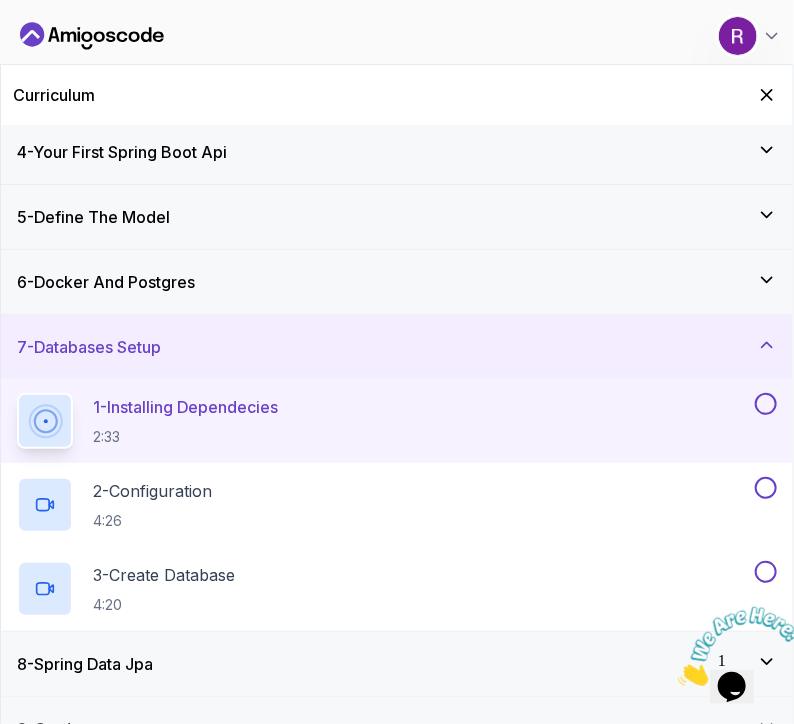 click on "1 - Installing Dependecies" at bounding box center (185, 407) 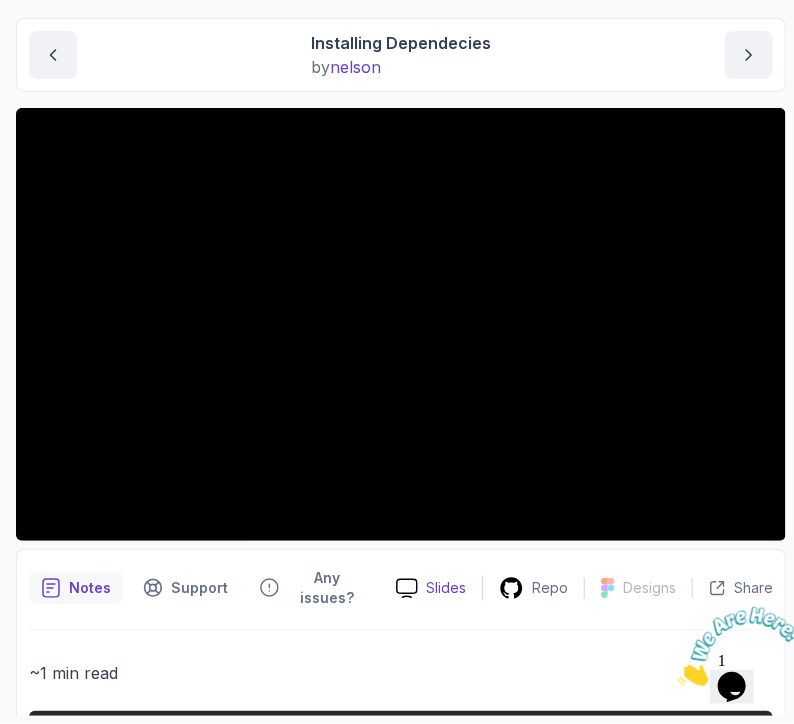 scroll, scrollTop: 536, scrollLeft: 0, axis: vertical 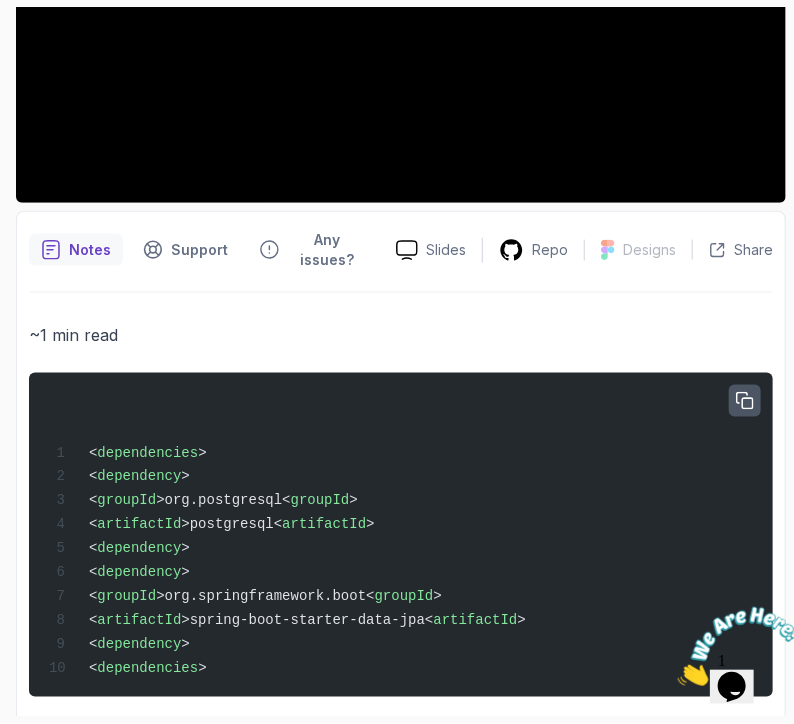 click 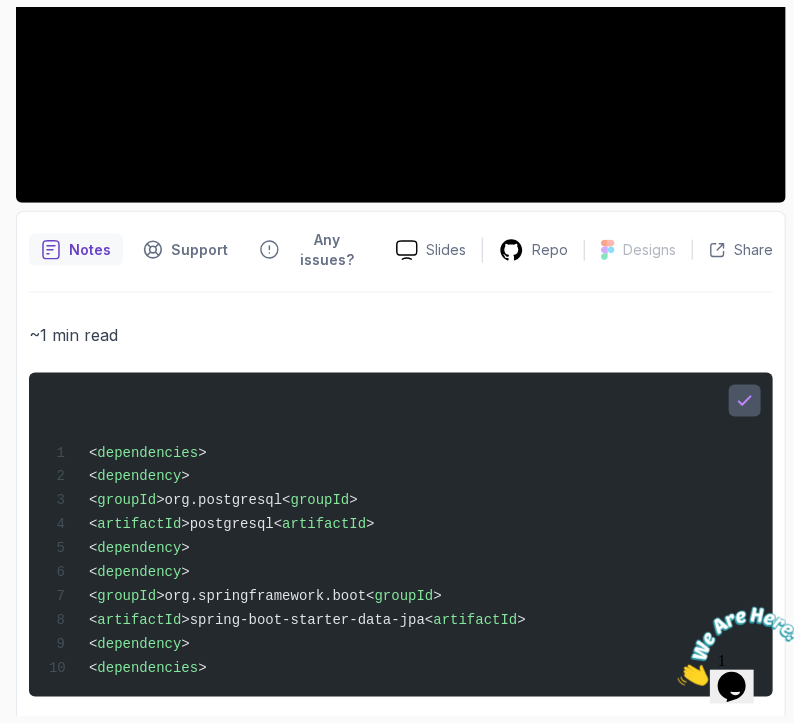 scroll, scrollTop: 0, scrollLeft: 0, axis: both 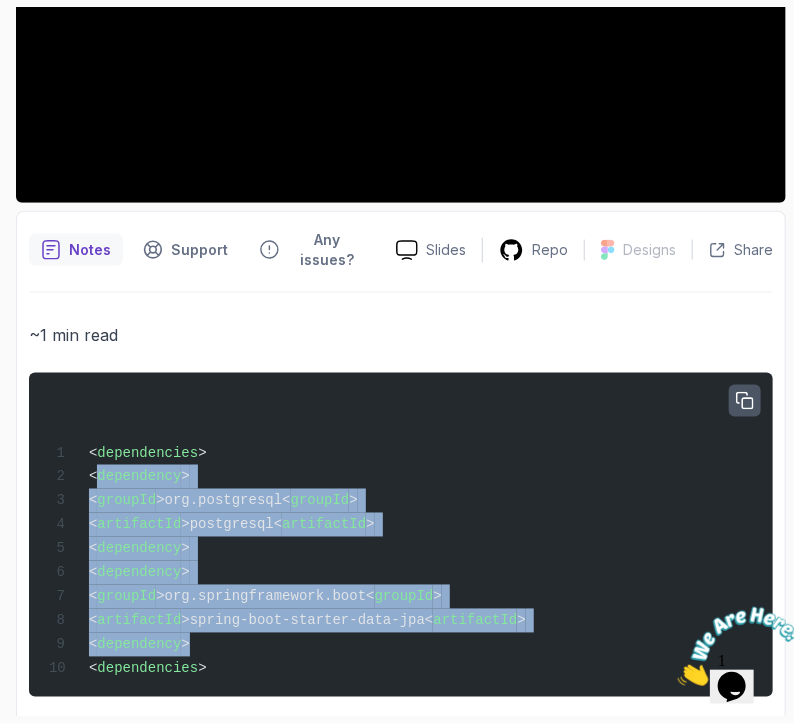 drag, startPoint x: 232, startPoint y: 613, endPoint x: 95, endPoint y: 447, distance: 215.23244 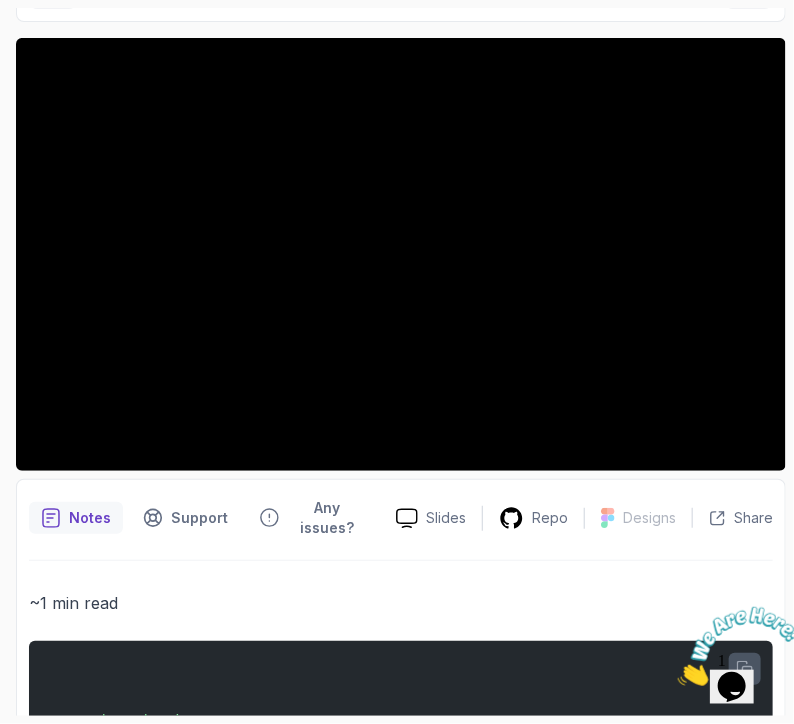 scroll, scrollTop: 268, scrollLeft: 0, axis: vertical 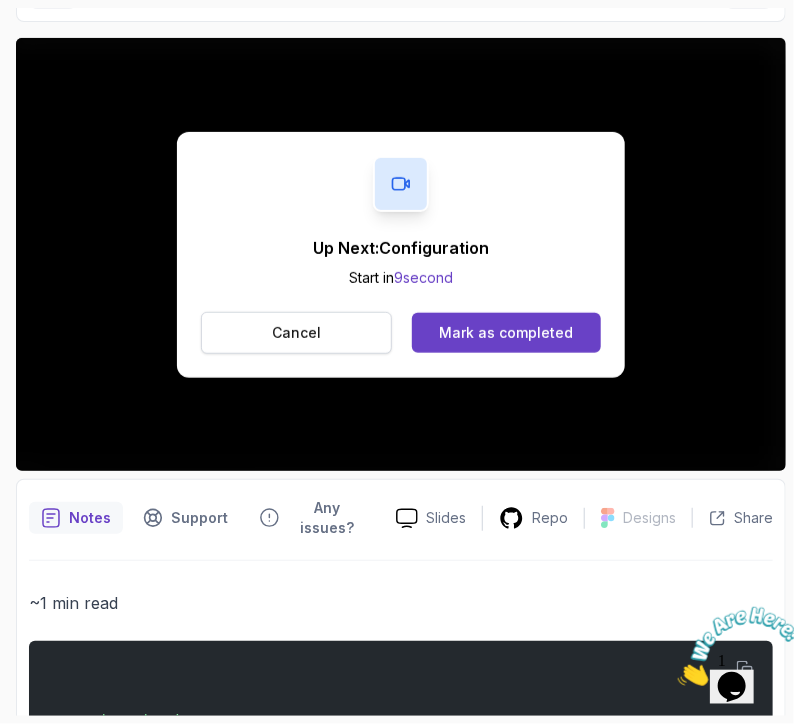 click on "Cancel" at bounding box center (296, 333) 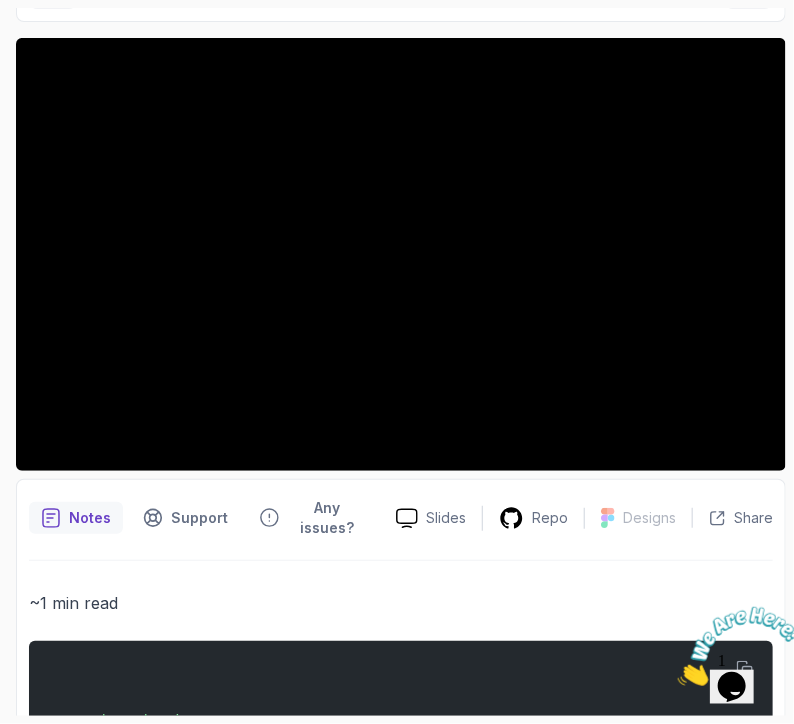 click on "Databases Setup Installing Dependecies Installing Dependecies by nelson" at bounding box center (401, -15) 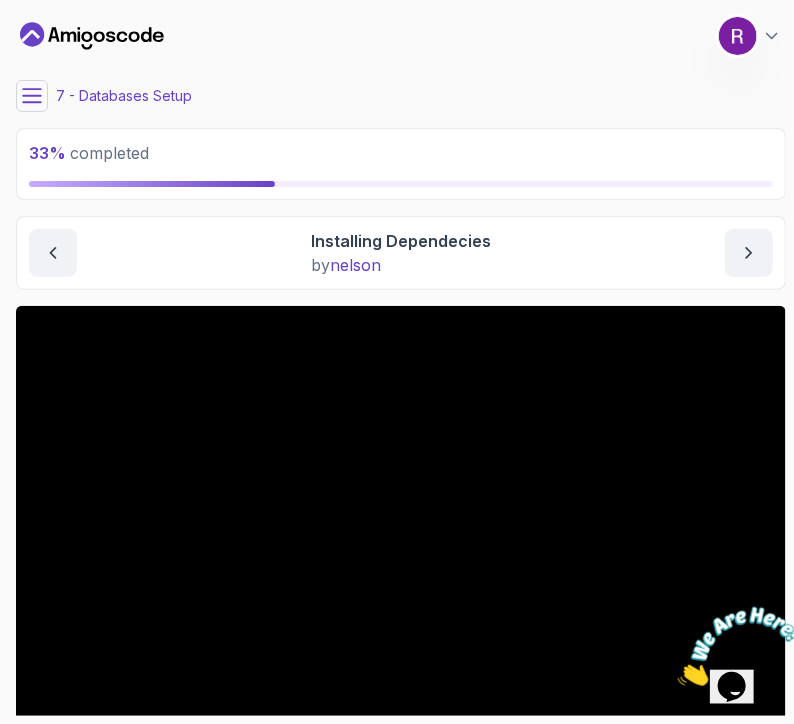 click on "My Courses Spring Boot for Beginners 7 Points 1 Raneem AlHajjHassan Student 7 - Databases Setup 33 % completed Databases Setup Installing Dependecies Installing Dependecies by nelson Slides Repo Designs Design not available Share Notes Support Any issues? Slides Repo Designs Design not available Share ~1 min read < dependencies >
< dependency >
< groupId >org.postgresql</ groupId>
<artifactId>postgresql</artifactId>
</dependency>
< dependency >
< groupId >org.springframework.boot</groupId>
<artifactId>spring-boot-starter-data-jpa</artifactId>
</dependency>
</dependencies>" at bounding box center (401, 362) 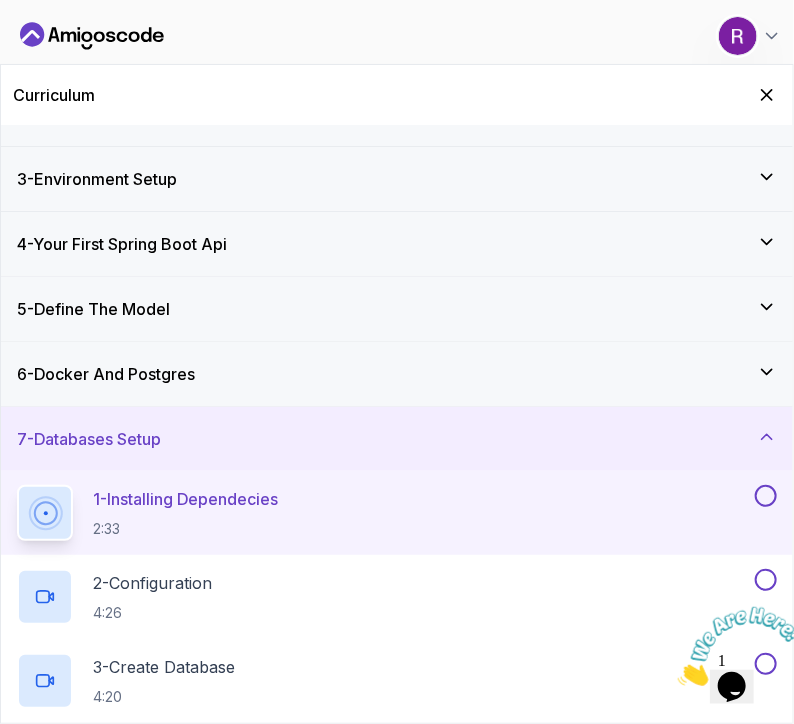 scroll, scrollTop: 110, scrollLeft: 0, axis: vertical 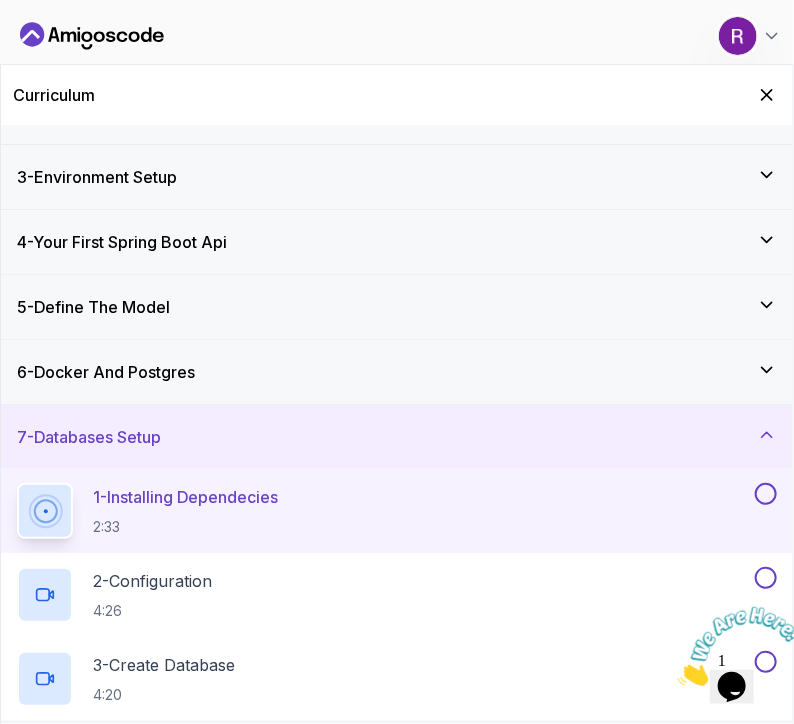 click at bounding box center [766, 494] 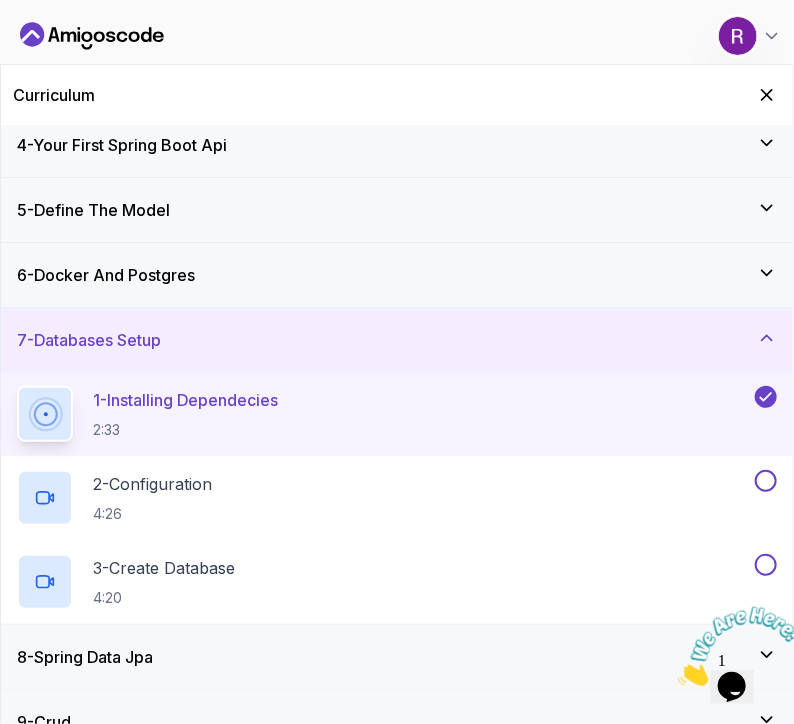scroll, scrollTop: 208, scrollLeft: 0, axis: vertical 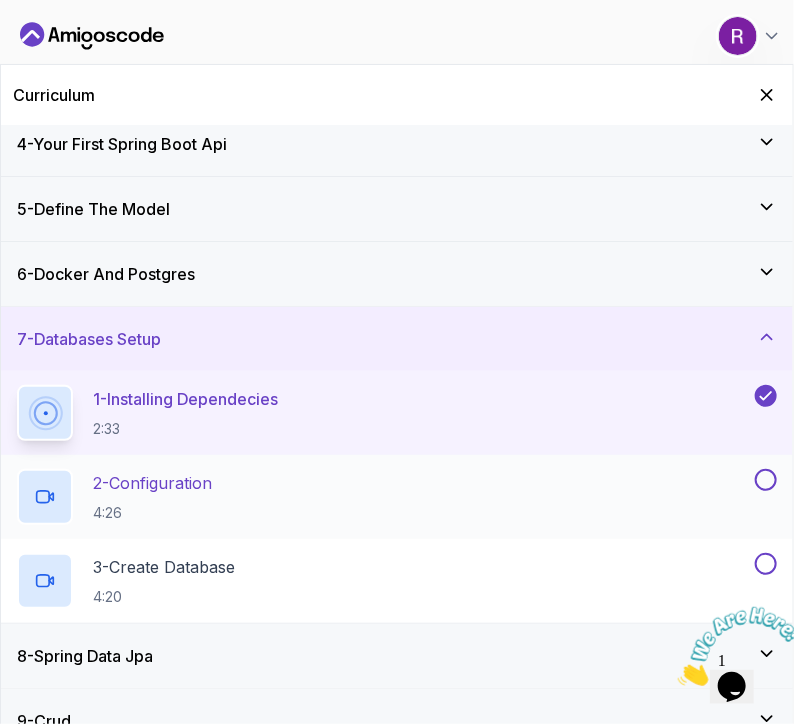 click on "2 - Configuration 4:26" at bounding box center (384, 497) 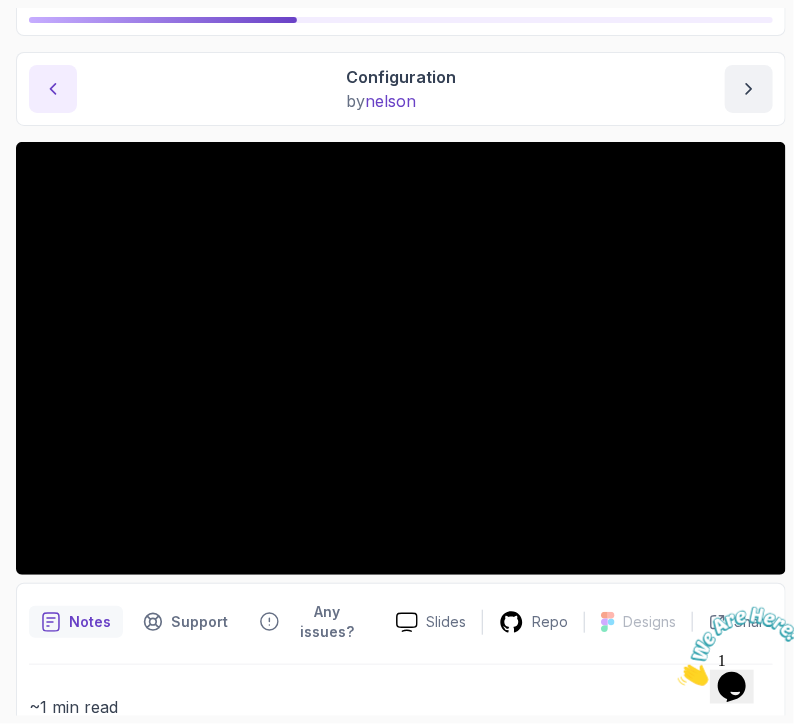 scroll, scrollTop: 0, scrollLeft: 0, axis: both 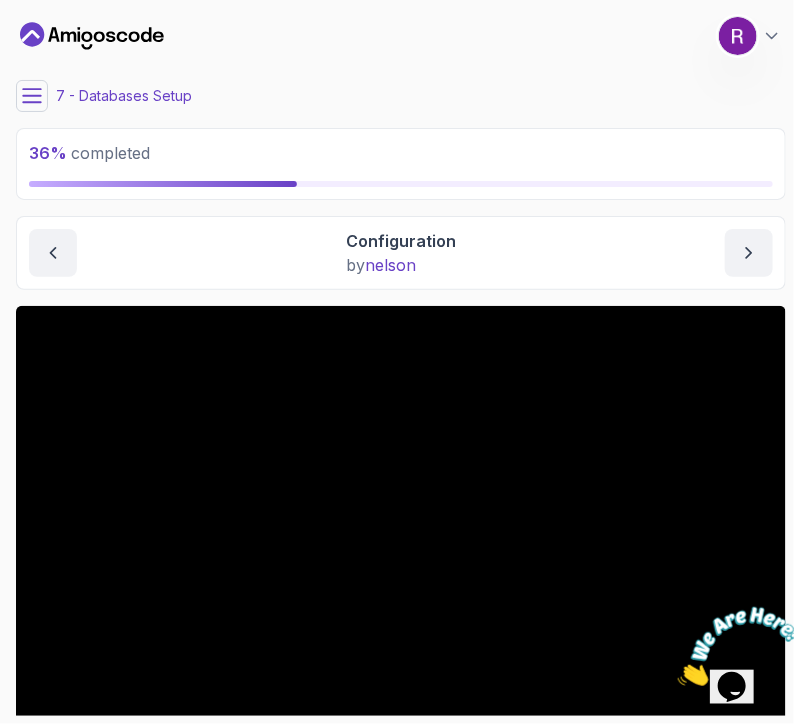click 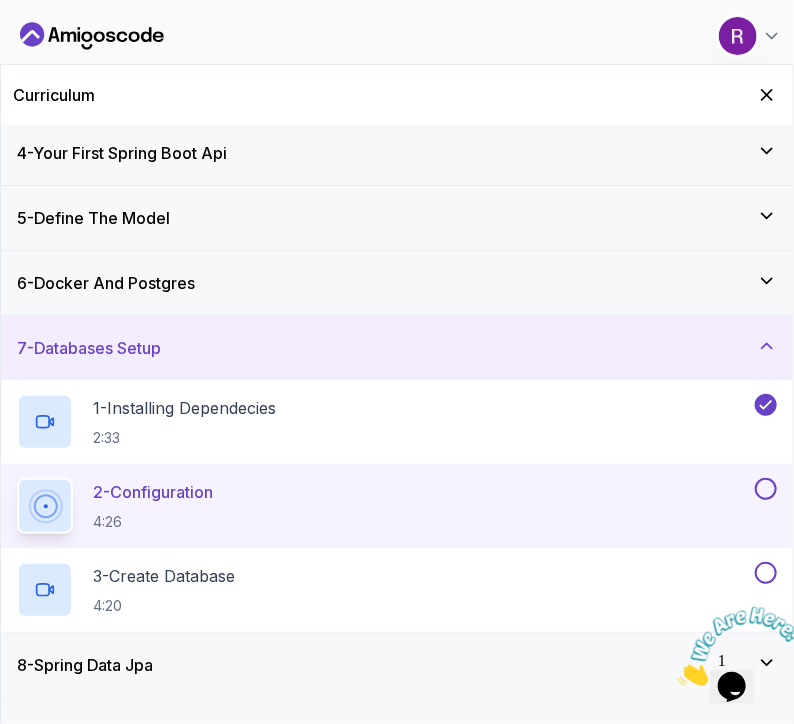 scroll, scrollTop: 200, scrollLeft: 0, axis: vertical 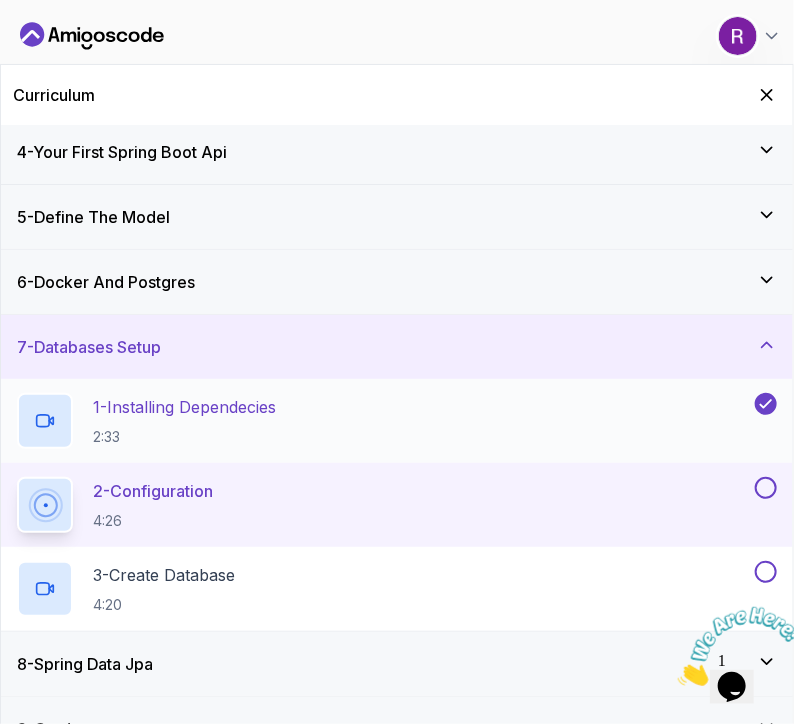 click on "1 - Installing Dependecies 2:33" at bounding box center [184, 421] 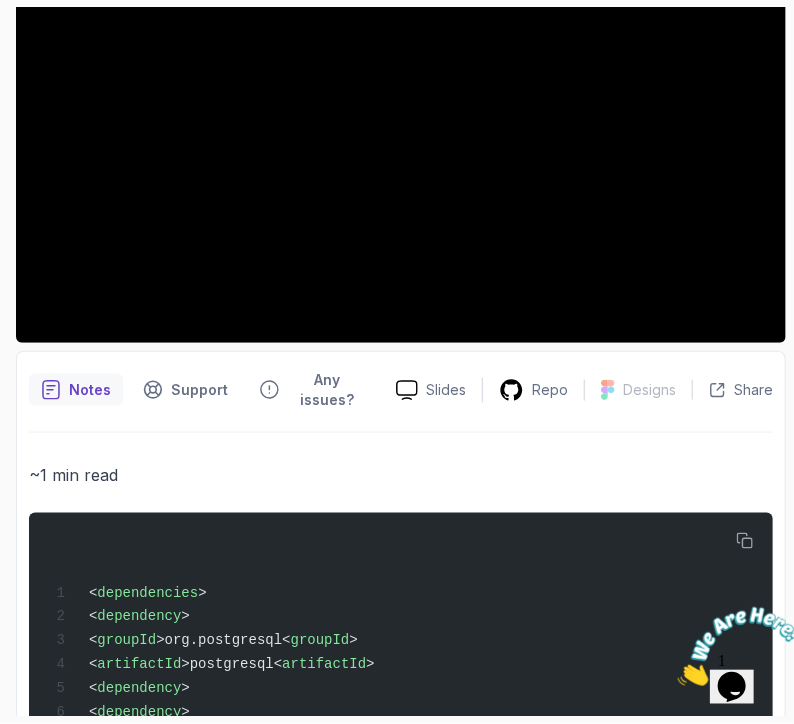 scroll, scrollTop: 0, scrollLeft: 0, axis: both 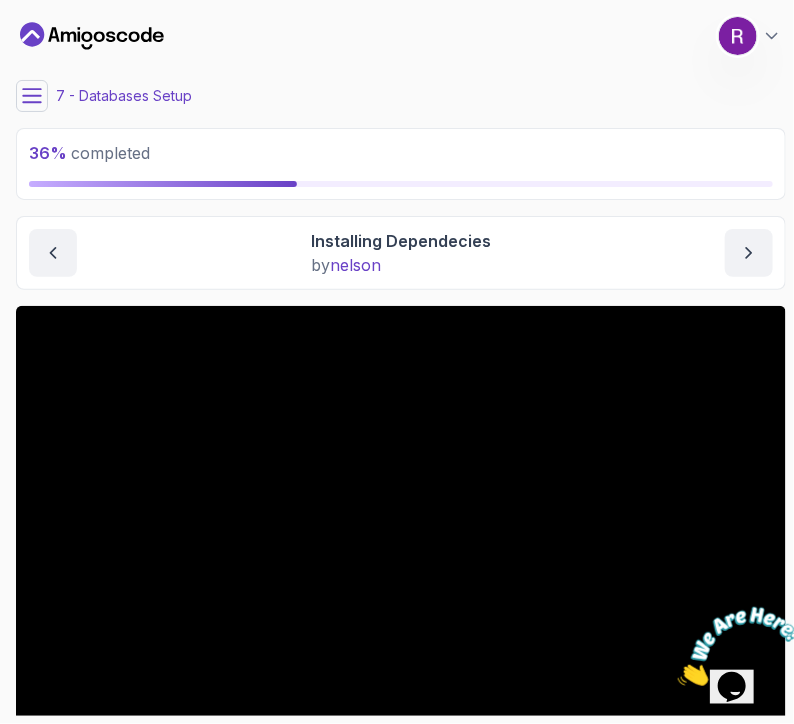 click 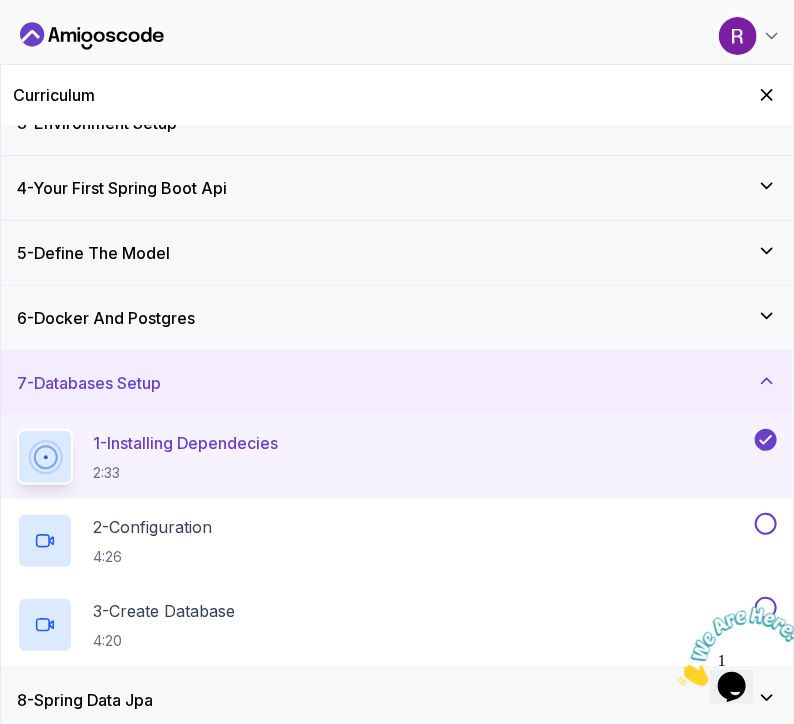 scroll, scrollTop: 166, scrollLeft: 0, axis: vertical 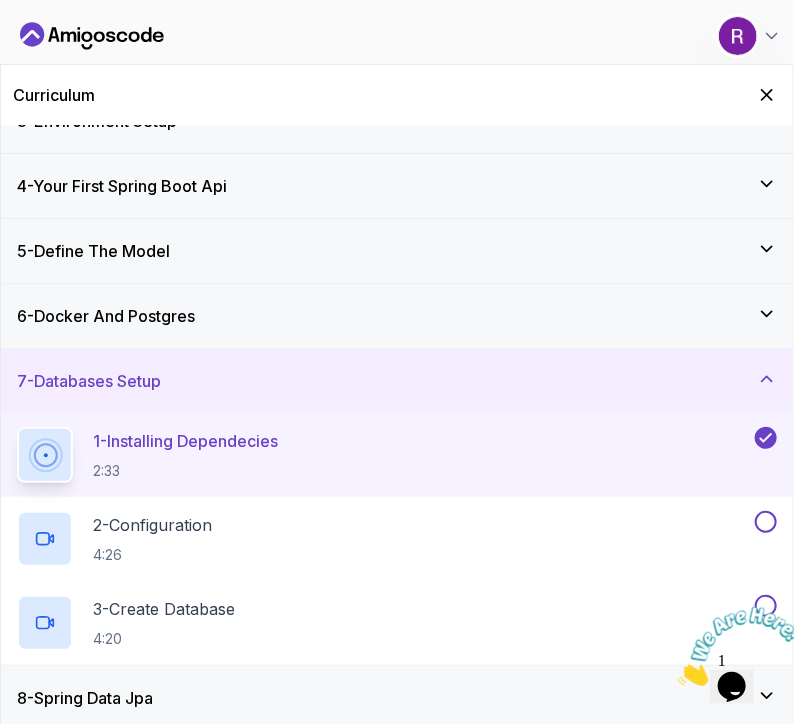 click on "2:33" at bounding box center (185, 471) 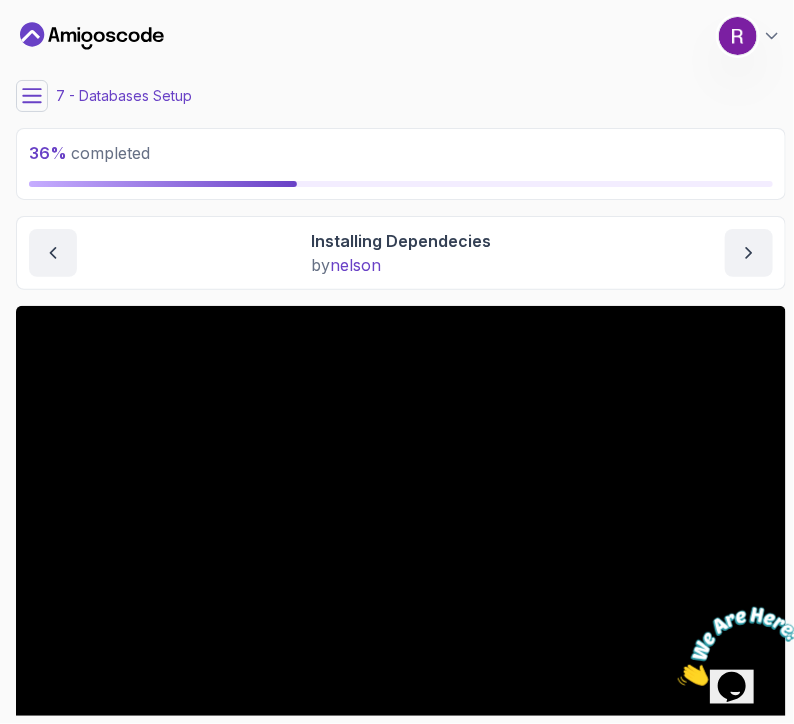 click 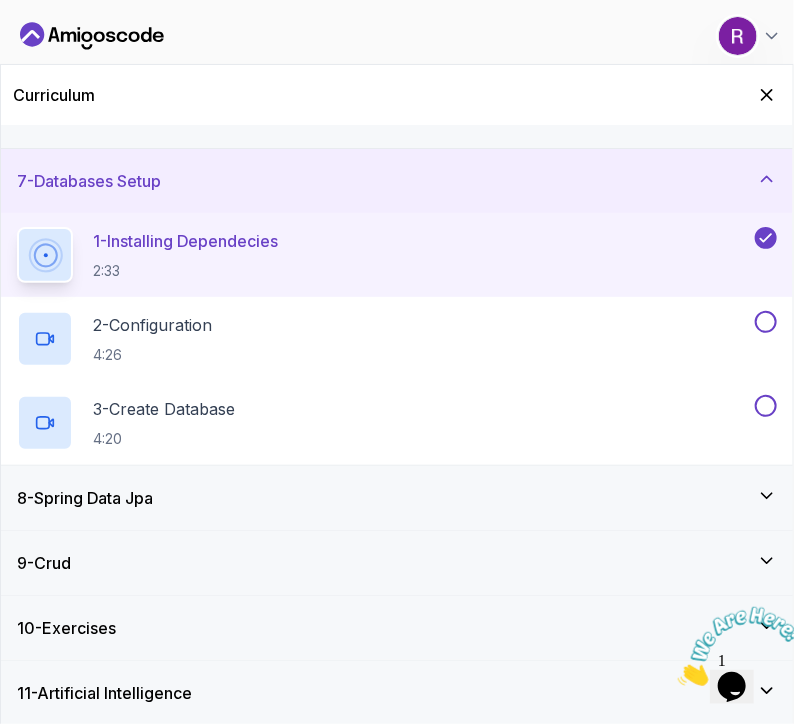 scroll, scrollTop: 365, scrollLeft: 0, axis: vertical 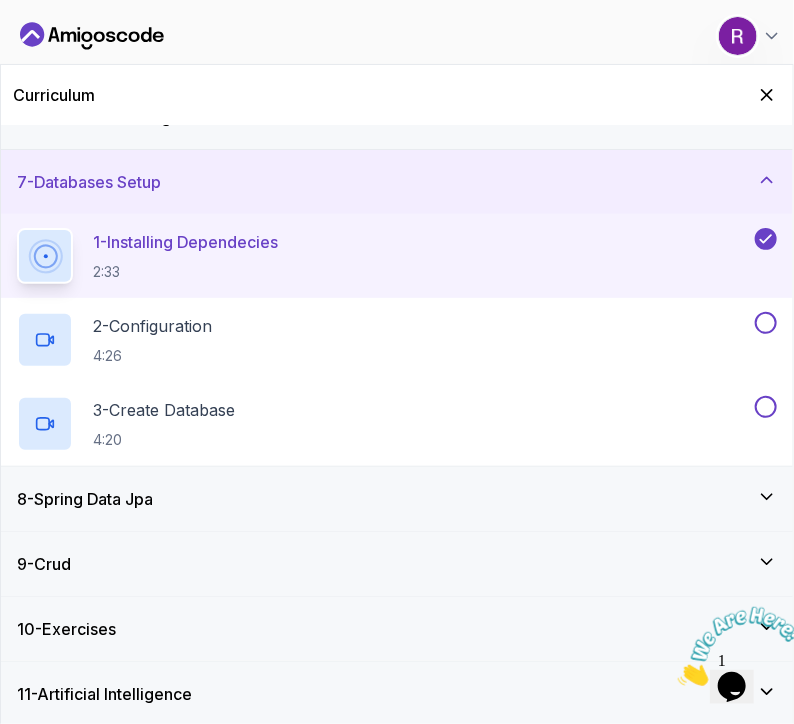 click on "2:33" at bounding box center (185, 272) 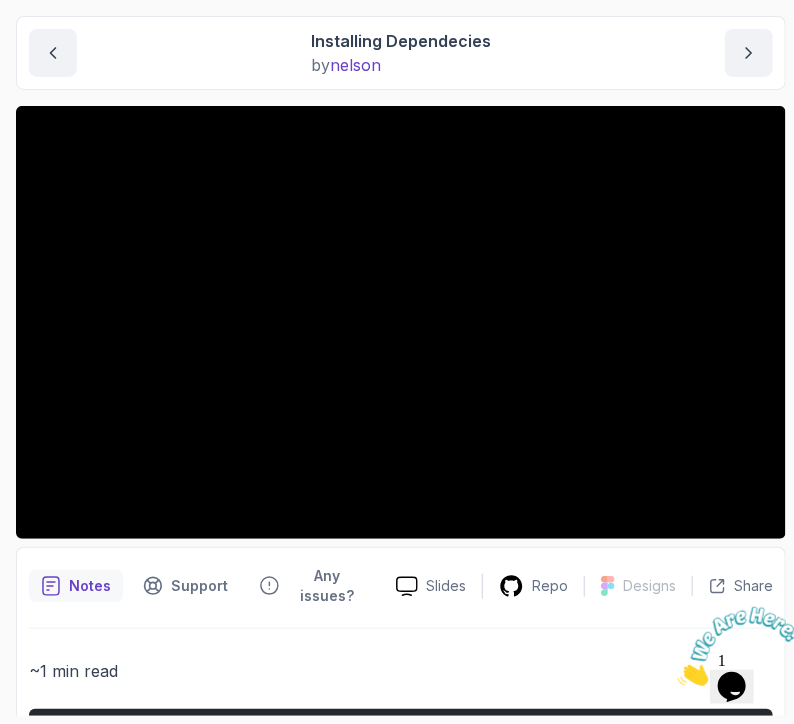 scroll, scrollTop: 536, scrollLeft: 0, axis: vertical 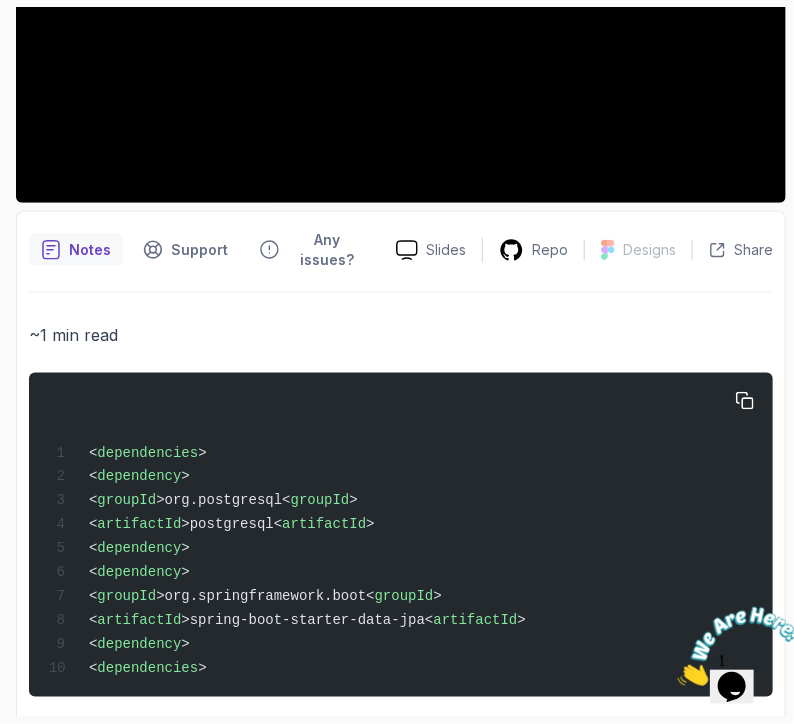 drag, startPoint x: 243, startPoint y: 629, endPoint x: 101, endPoint y: 463, distance: 218.44908 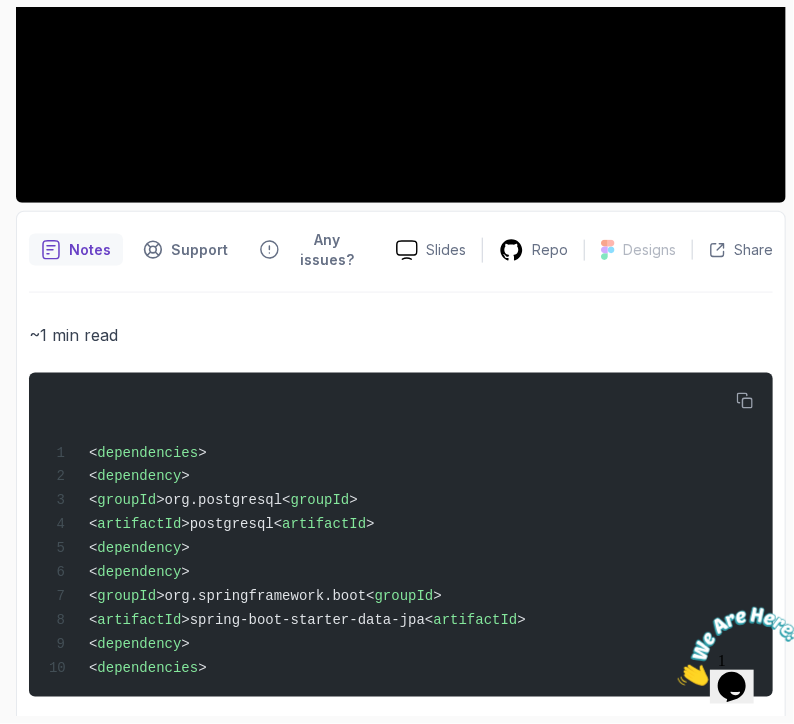 scroll, scrollTop: 0, scrollLeft: 0, axis: both 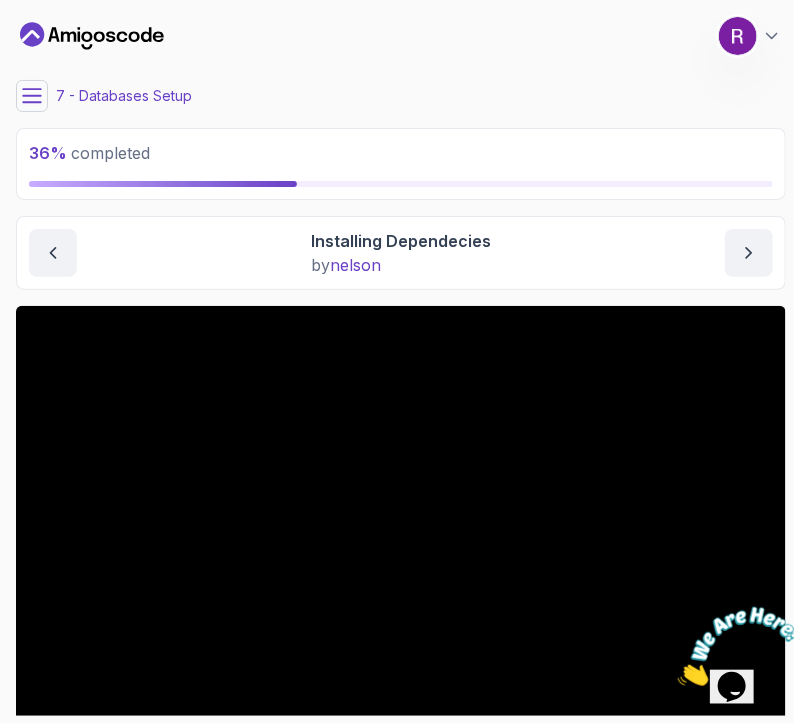 click 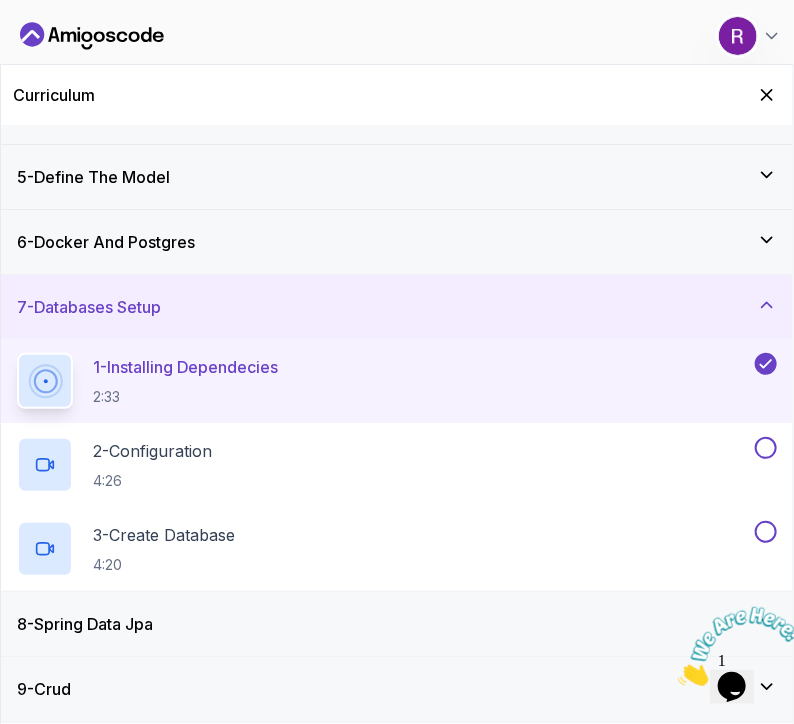 scroll, scrollTop: 268, scrollLeft: 0, axis: vertical 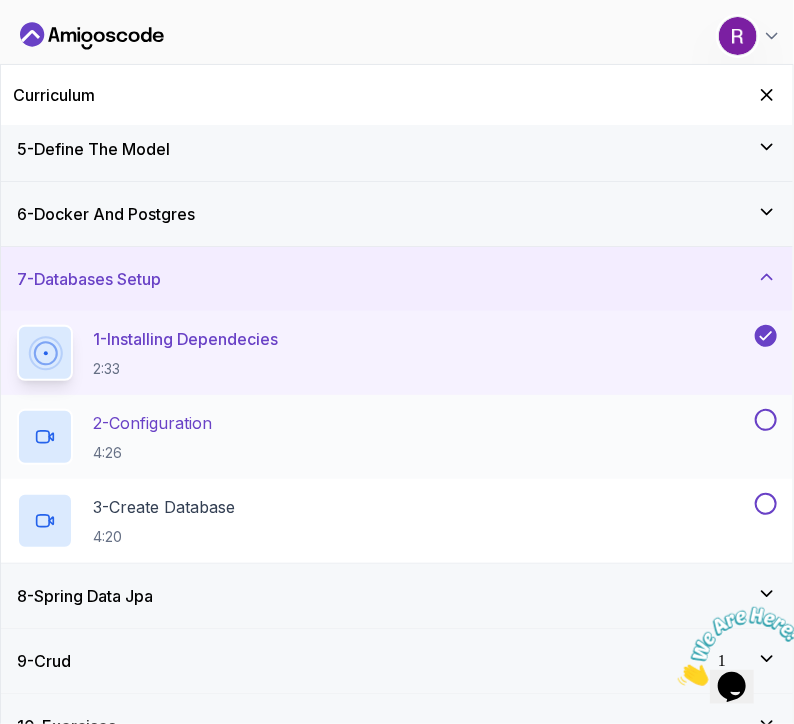 click on "2 - Configuration 4:26" at bounding box center [152, 437] 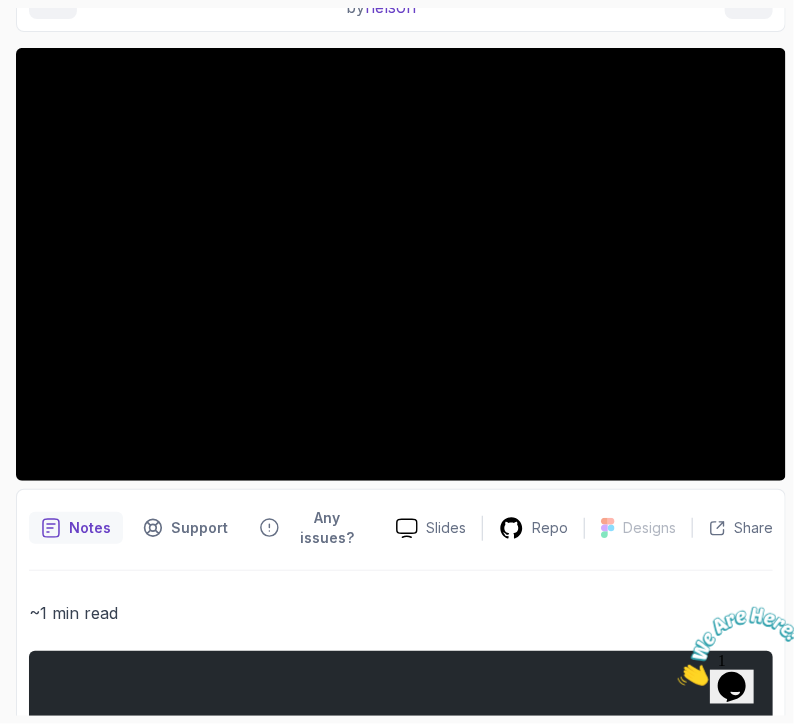 scroll, scrollTop: 0, scrollLeft: 0, axis: both 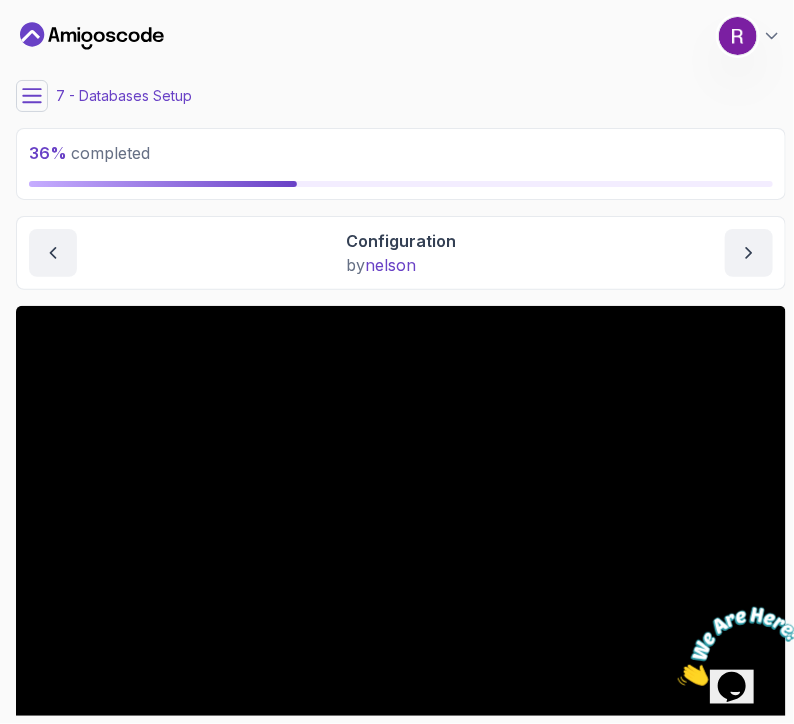 click 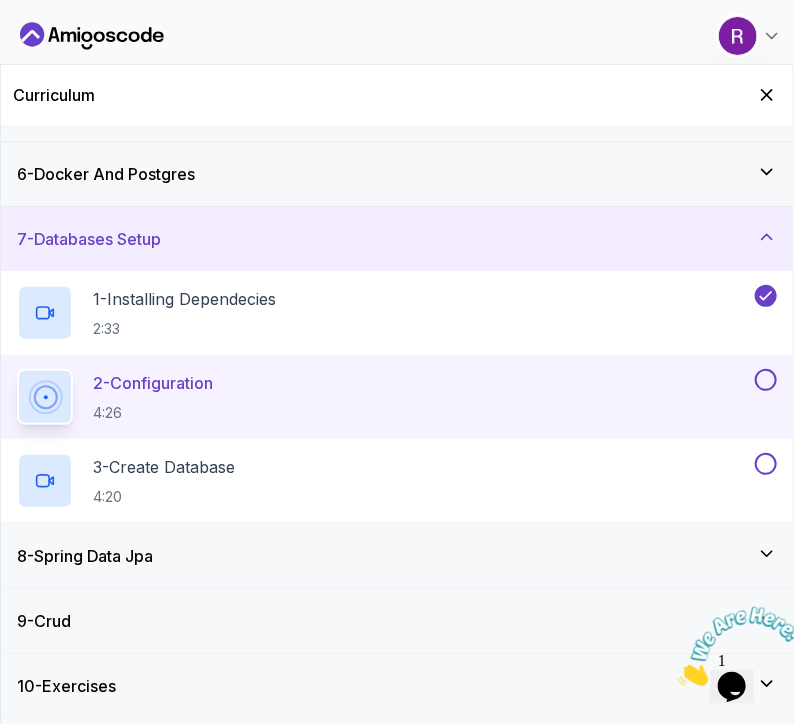 scroll, scrollTop: 366, scrollLeft: 0, axis: vertical 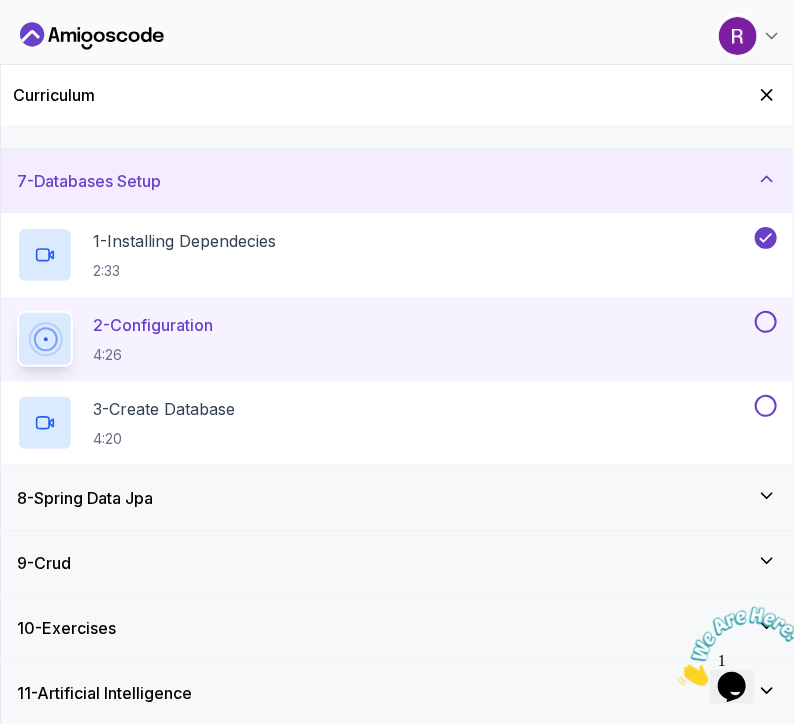 click 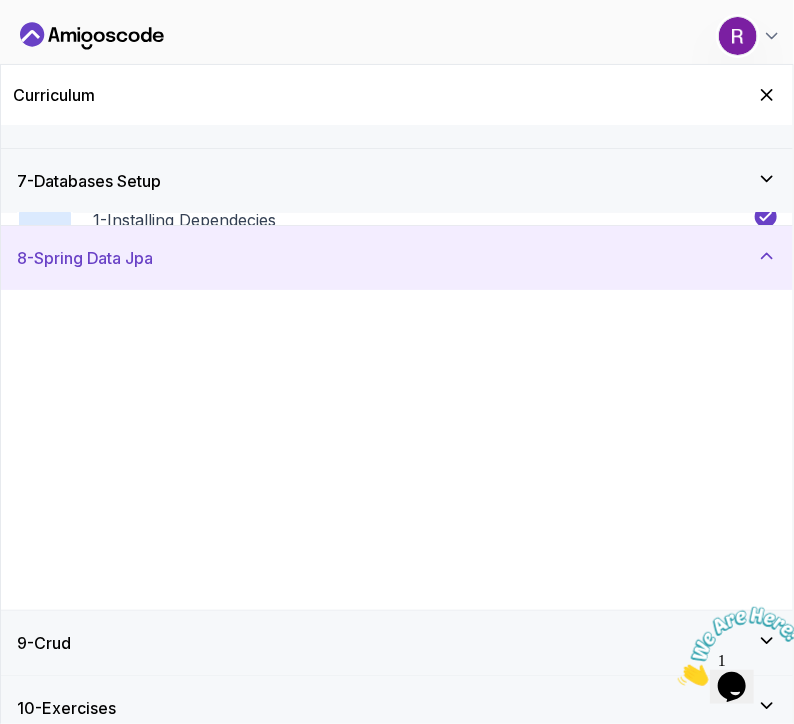 scroll, scrollTop: 450, scrollLeft: 0, axis: vertical 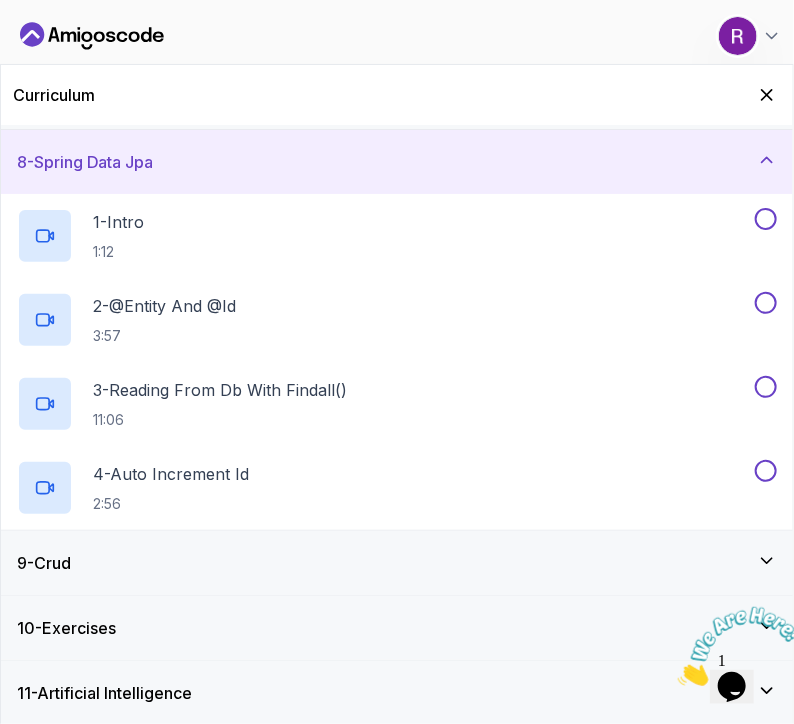 click 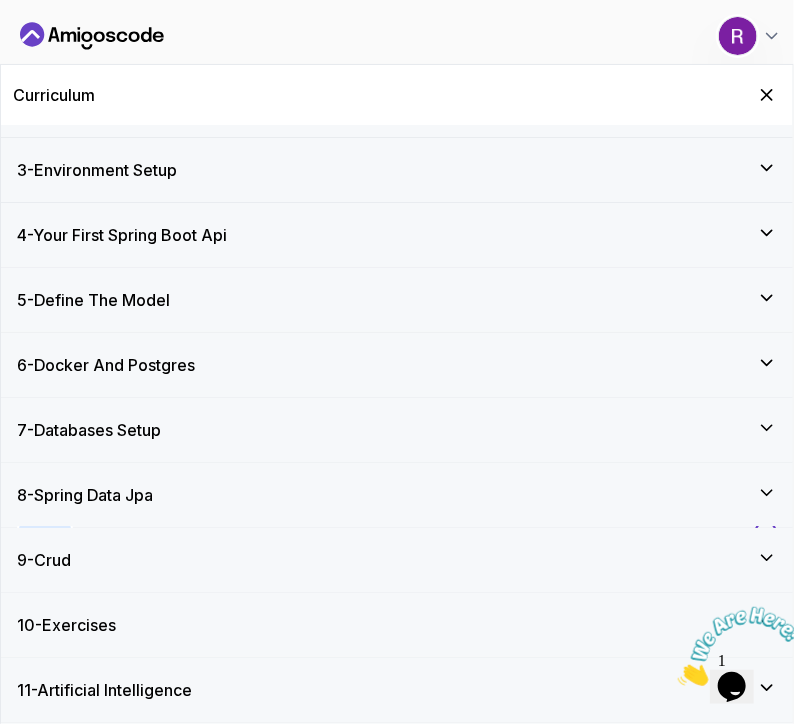 scroll, scrollTop: 114, scrollLeft: 0, axis: vertical 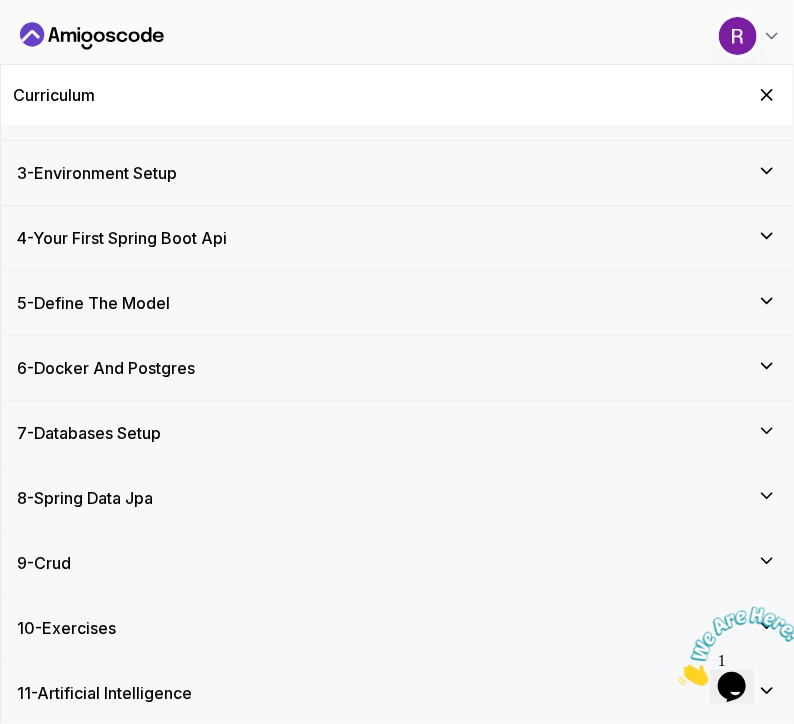 click on "8  -  Spring Data Jpa" at bounding box center (397, 498) 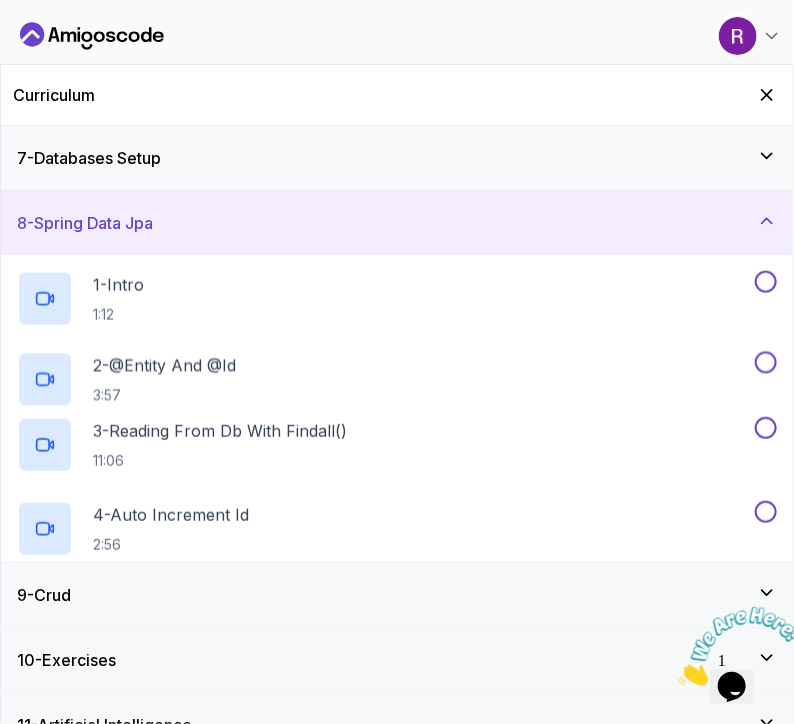 scroll, scrollTop: 450, scrollLeft: 0, axis: vertical 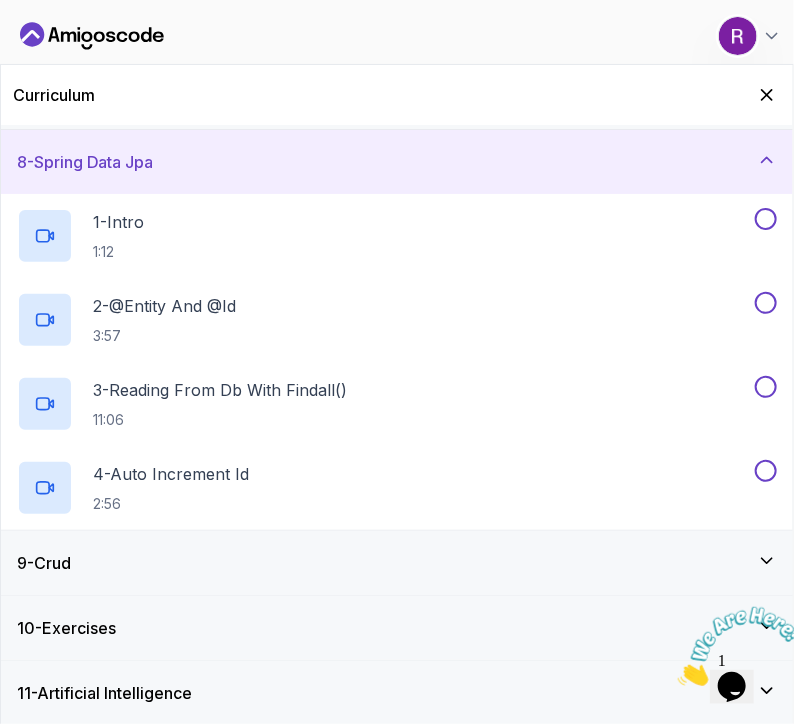 click on "8  -  Spring Data Jpa" at bounding box center (397, 162) 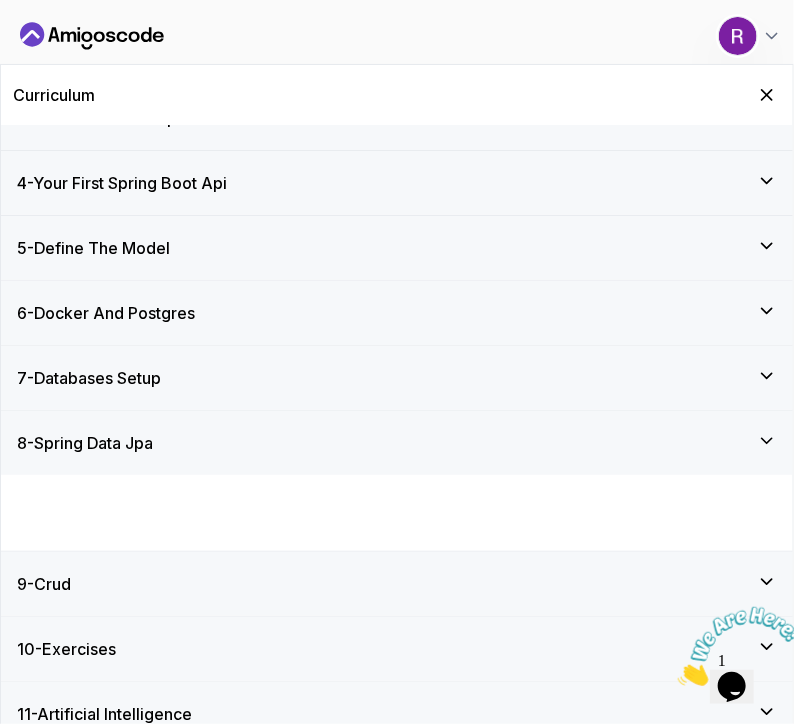 scroll, scrollTop: 114, scrollLeft: 0, axis: vertical 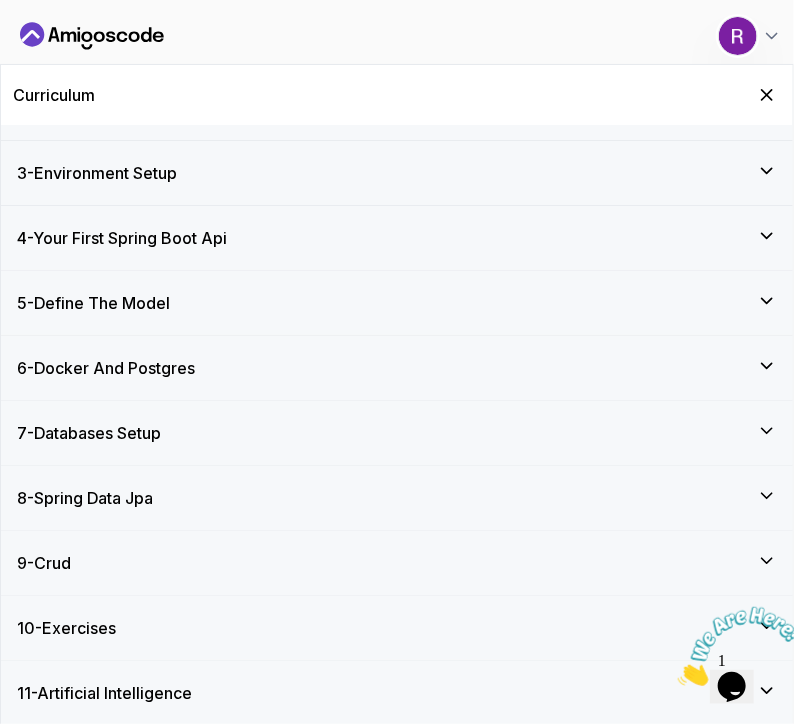 click on "8  -  Spring Data Jpa" at bounding box center [397, 498] 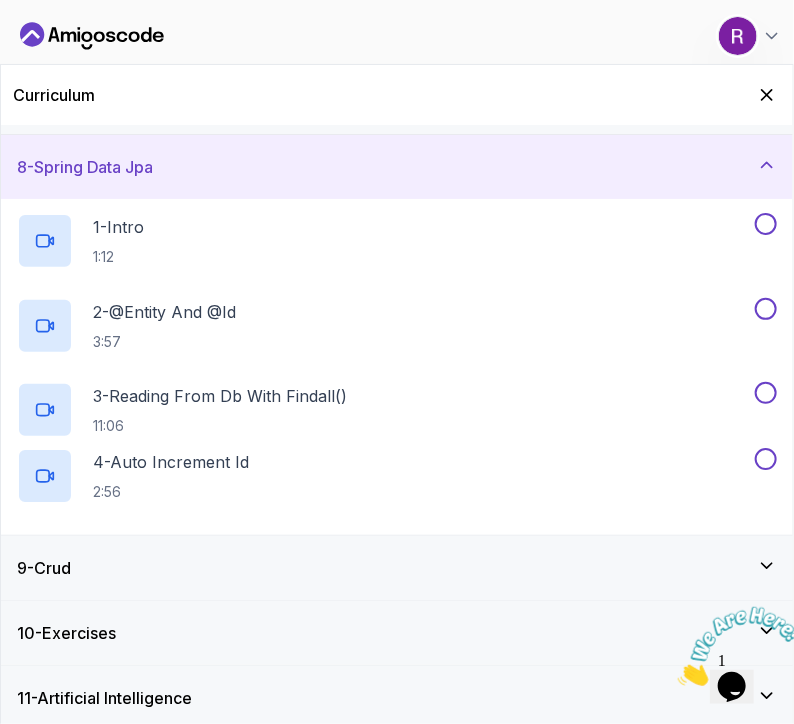 scroll, scrollTop: 450, scrollLeft: 0, axis: vertical 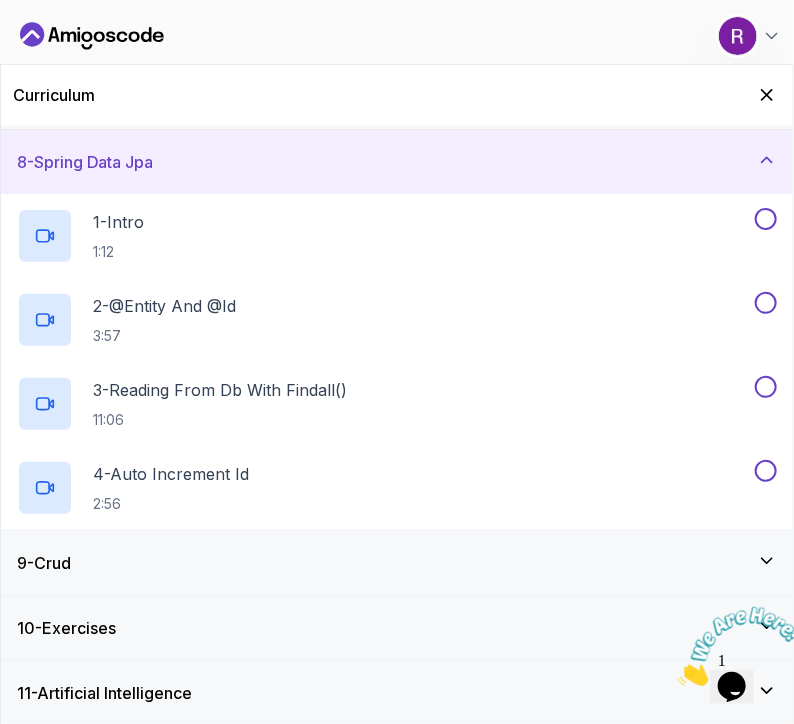 click on "8  -  Spring Data Jpa" at bounding box center (397, 162) 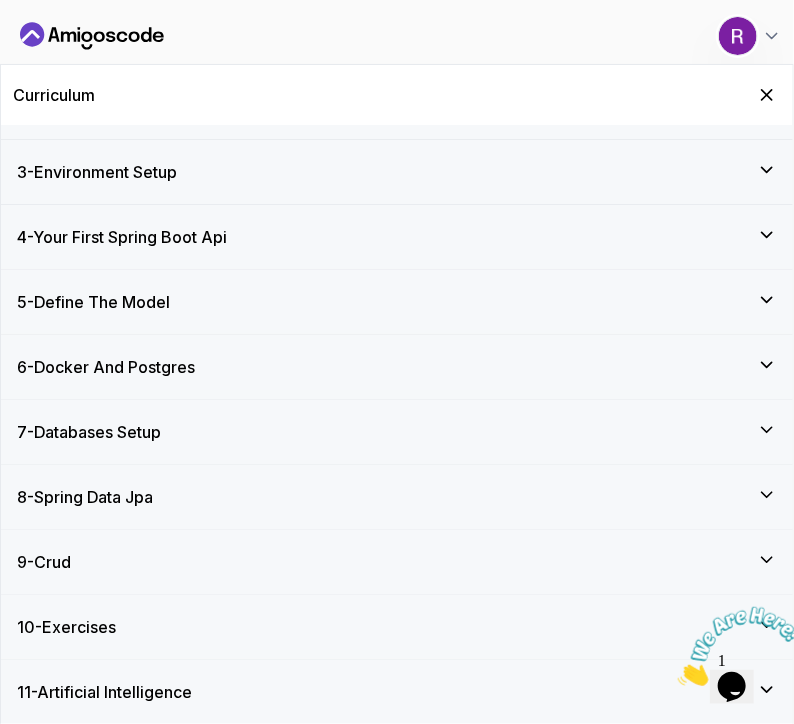 scroll, scrollTop: 114, scrollLeft: 0, axis: vertical 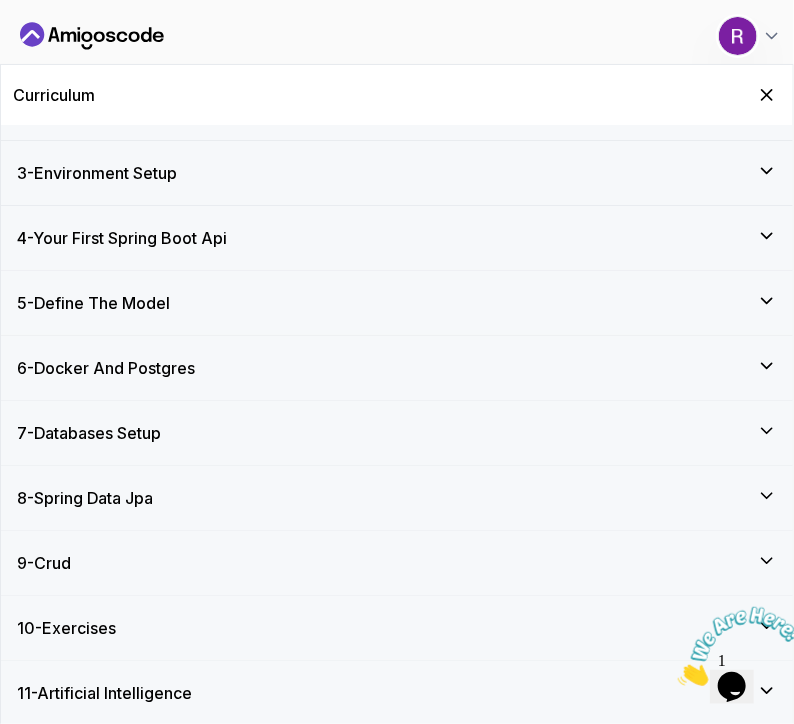click on "7  -  Databases Setup" at bounding box center [397, 433] 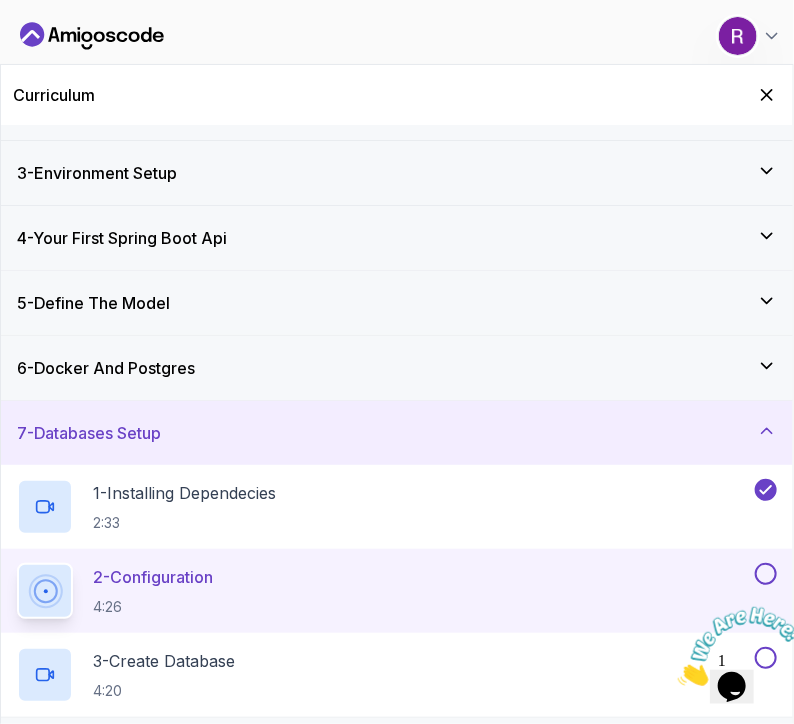 click on "2 - Configuration 4:26" at bounding box center [153, 591] 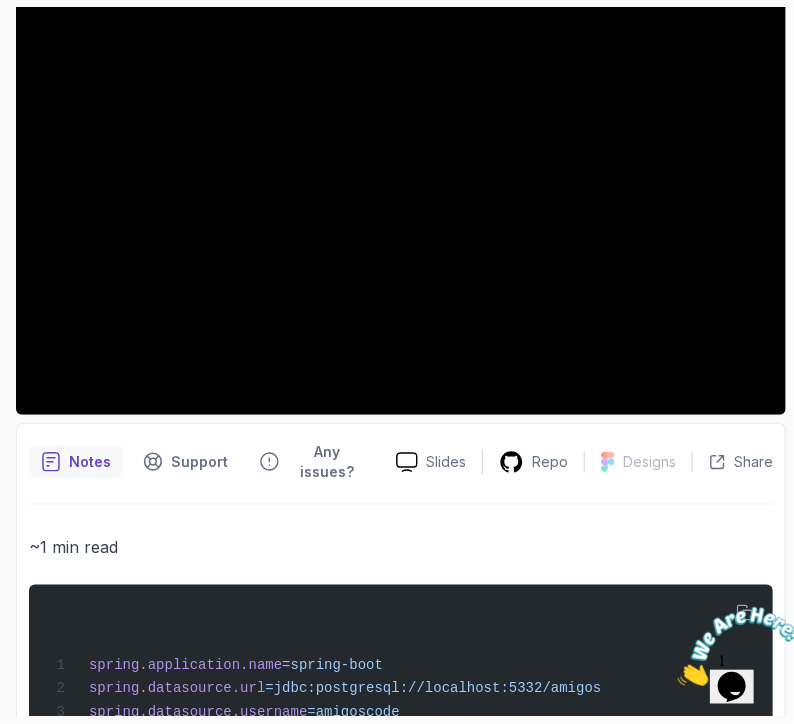 scroll, scrollTop: 0, scrollLeft: 0, axis: both 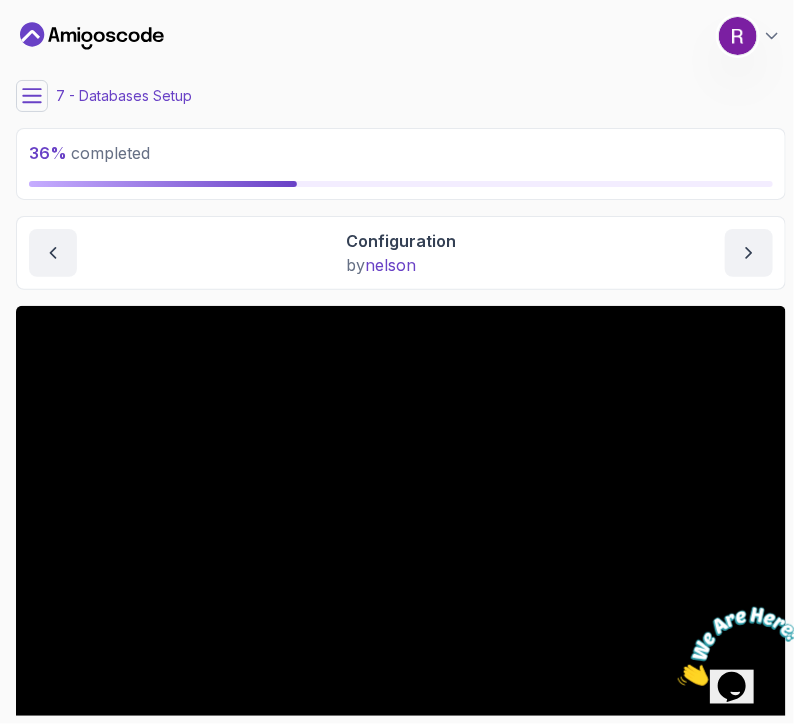 click 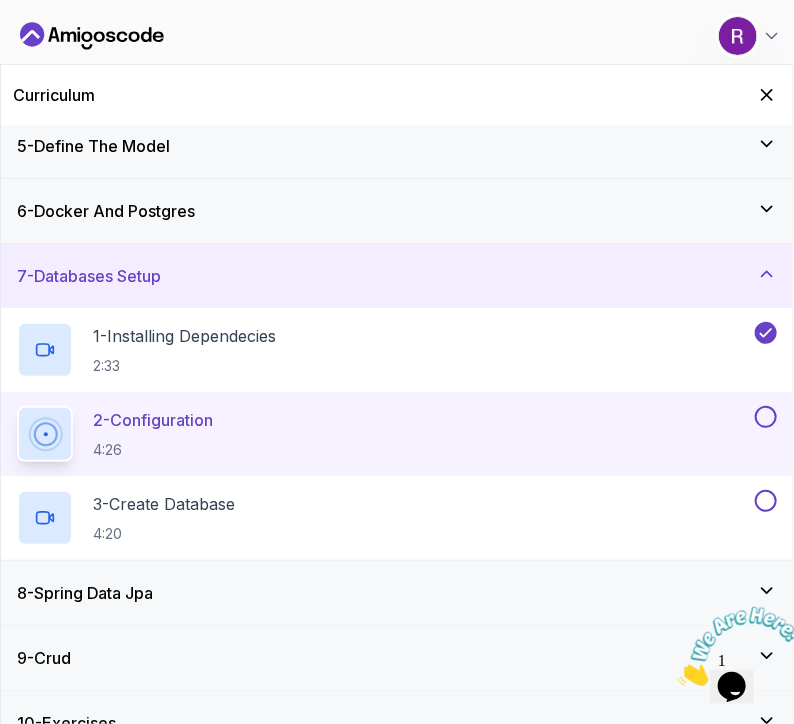 scroll, scrollTop: 256, scrollLeft: 0, axis: vertical 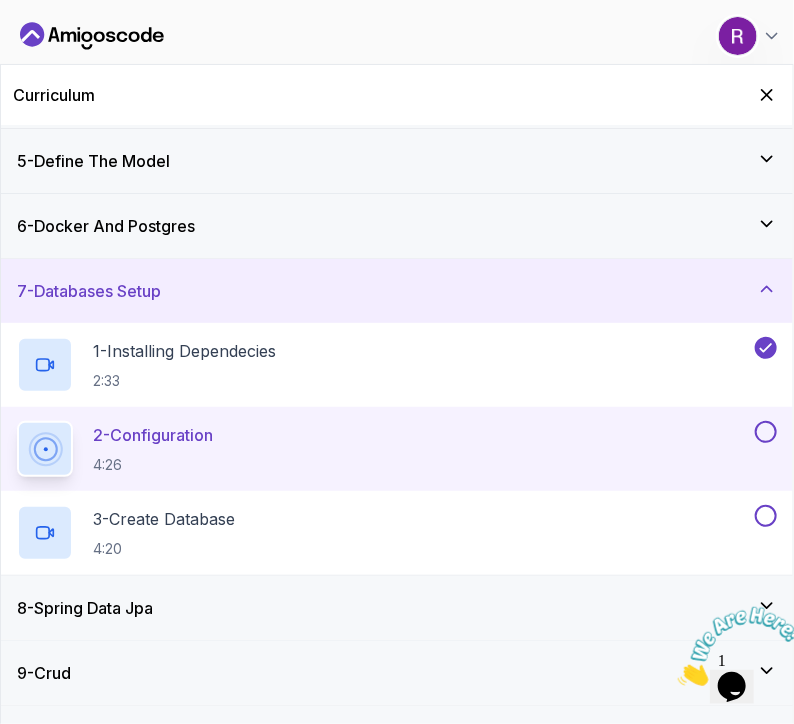 click on "2 - Configuration" at bounding box center [153, 435] 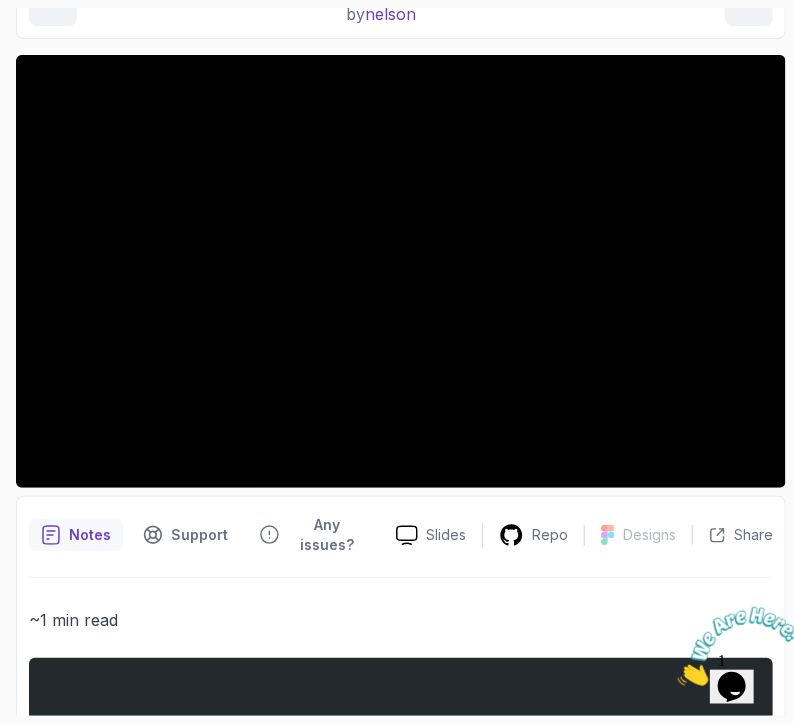 scroll, scrollTop: 250, scrollLeft: 0, axis: vertical 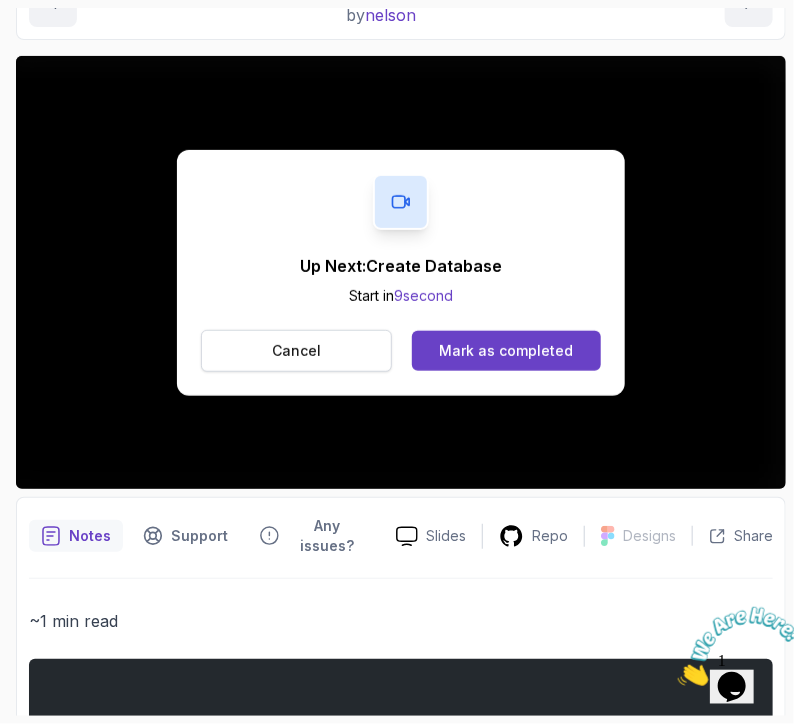click on "Cancel" at bounding box center [296, 351] 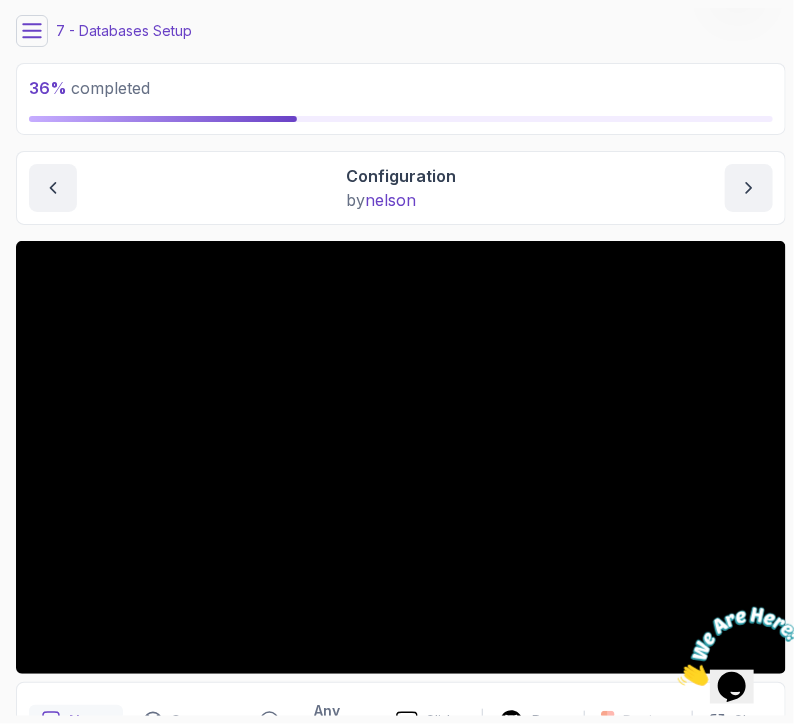 scroll, scrollTop: 0, scrollLeft: 0, axis: both 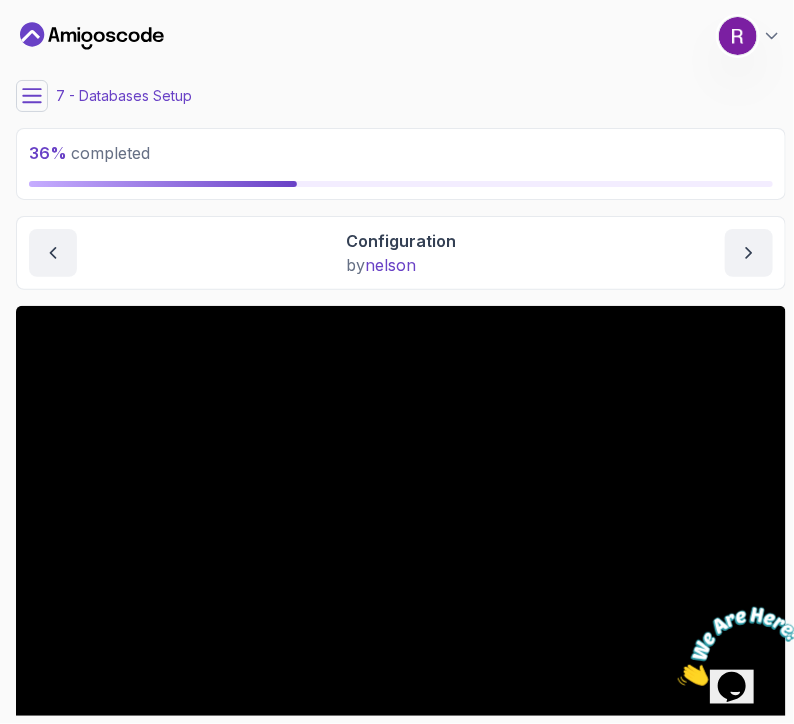 click 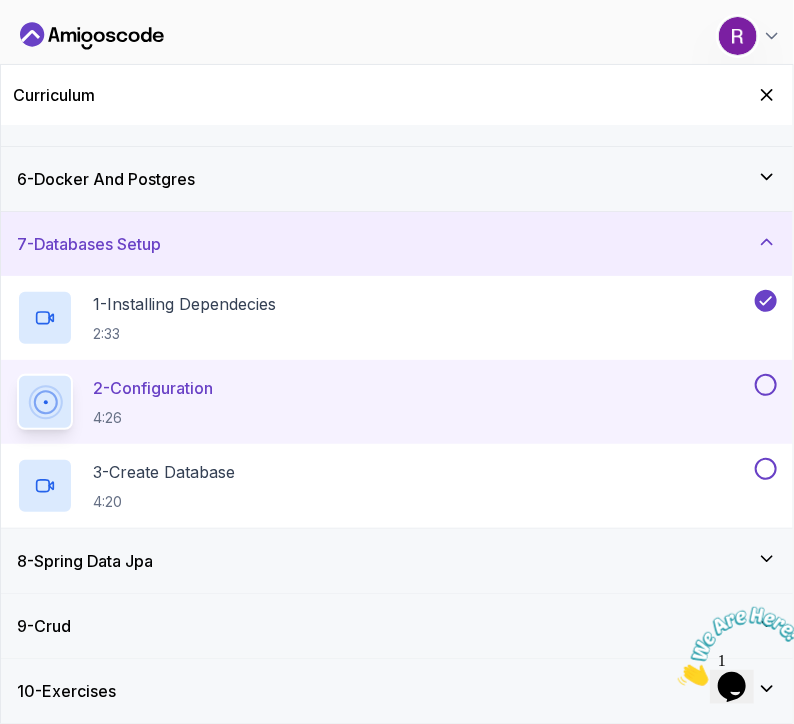 scroll, scrollTop: 316, scrollLeft: 0, axis: vertical 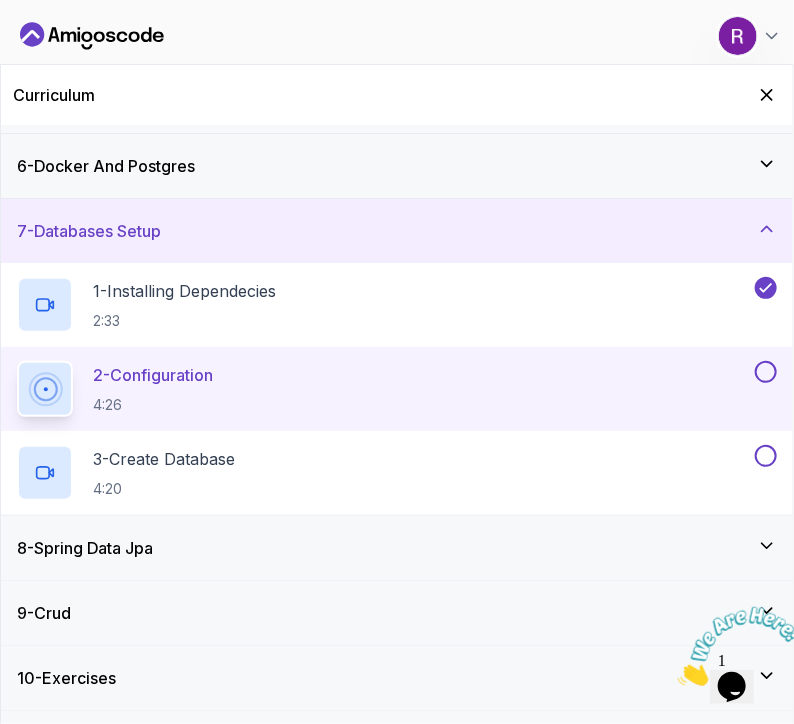 click on "8  -  Spring Data Jpa" at bounding box center (397, 548) 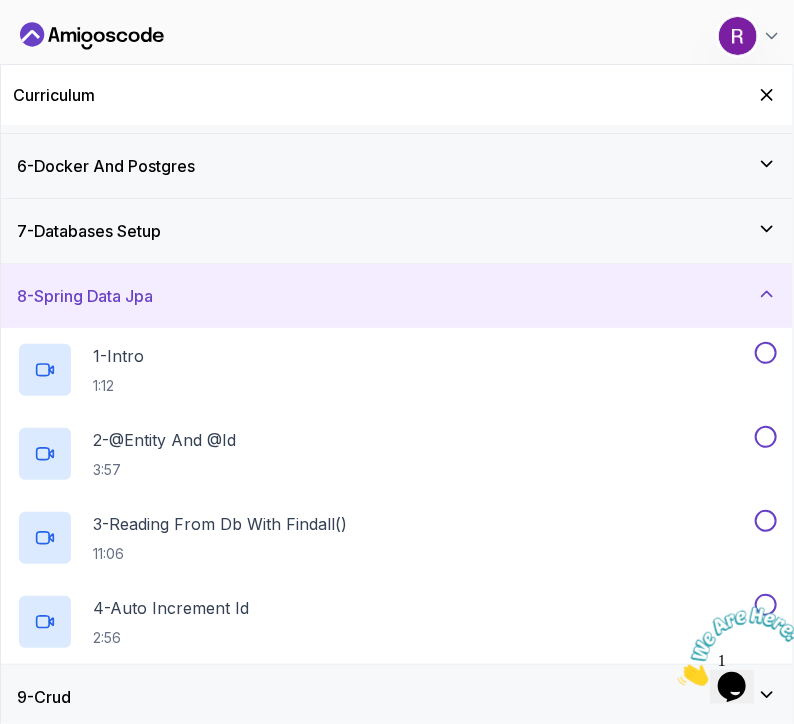 click on "8  -  Spring Data Jpa" at bounding box center (397, 296) 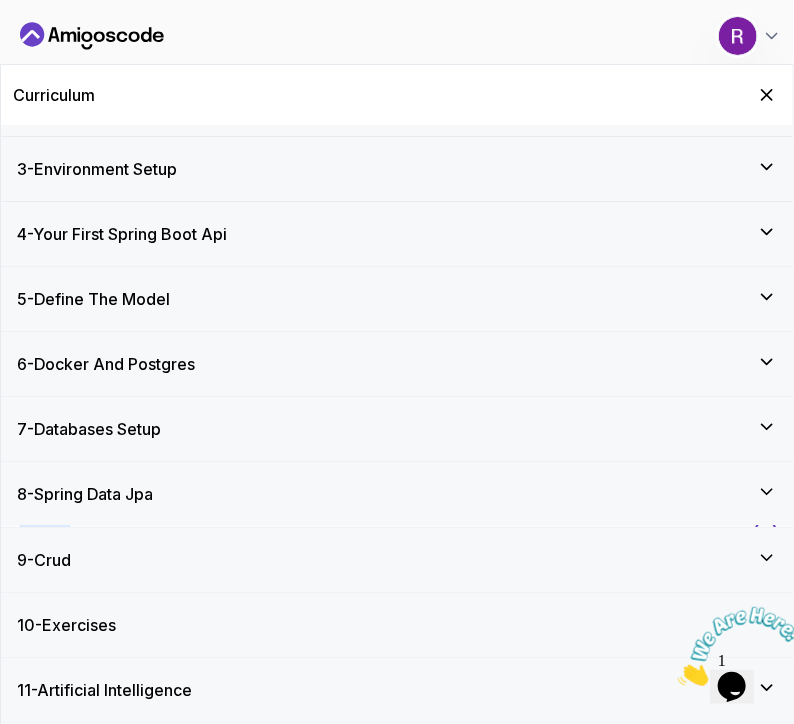 scroll, scrollTop: 114, scrollLeft: 0, axis: vertical 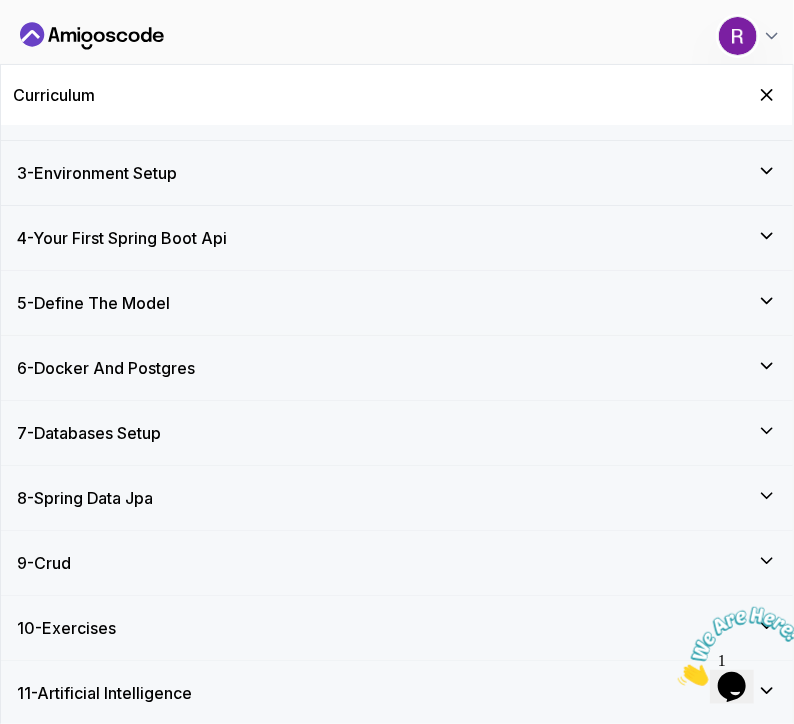 click on "7  -  Databases Setup" at bounding box center (397, 433) 